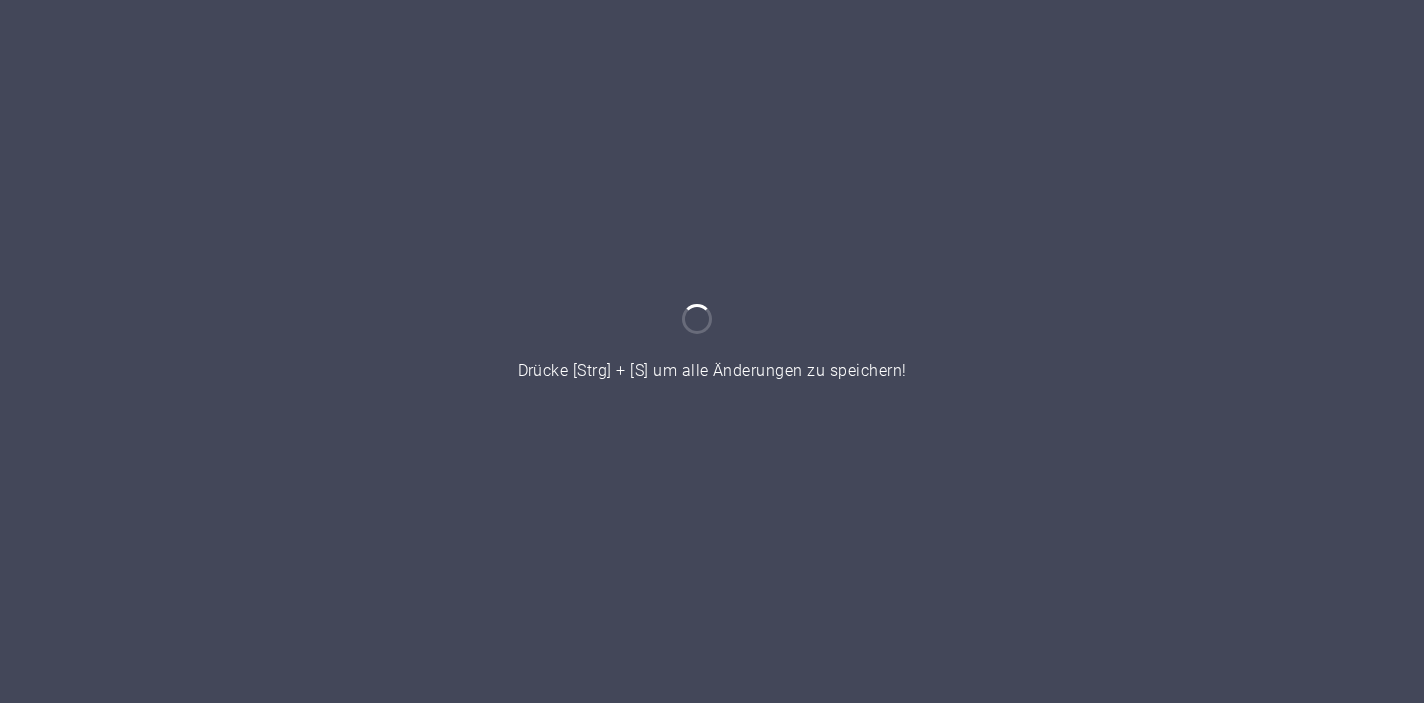 scroll, scrollTop: 0, scrollLeft: 0, axis: both 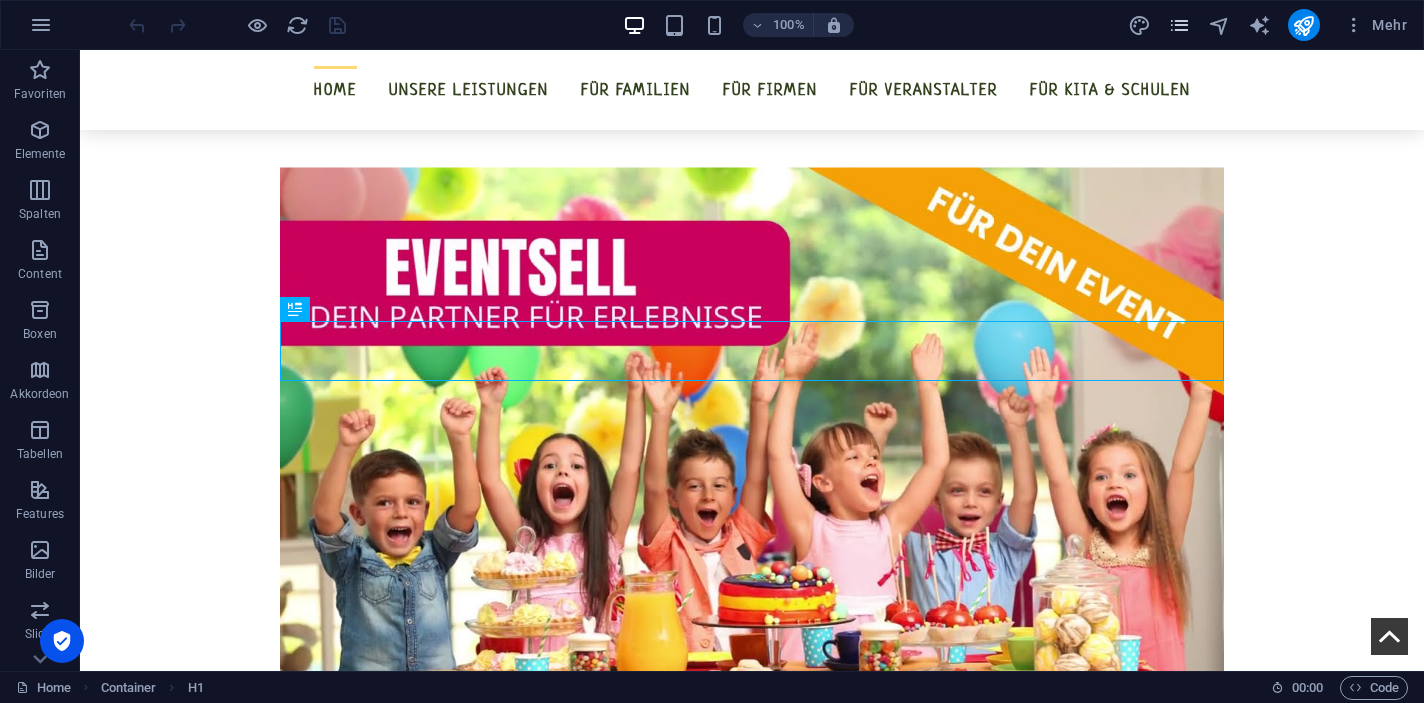 click at bounding box center (1179, 25) 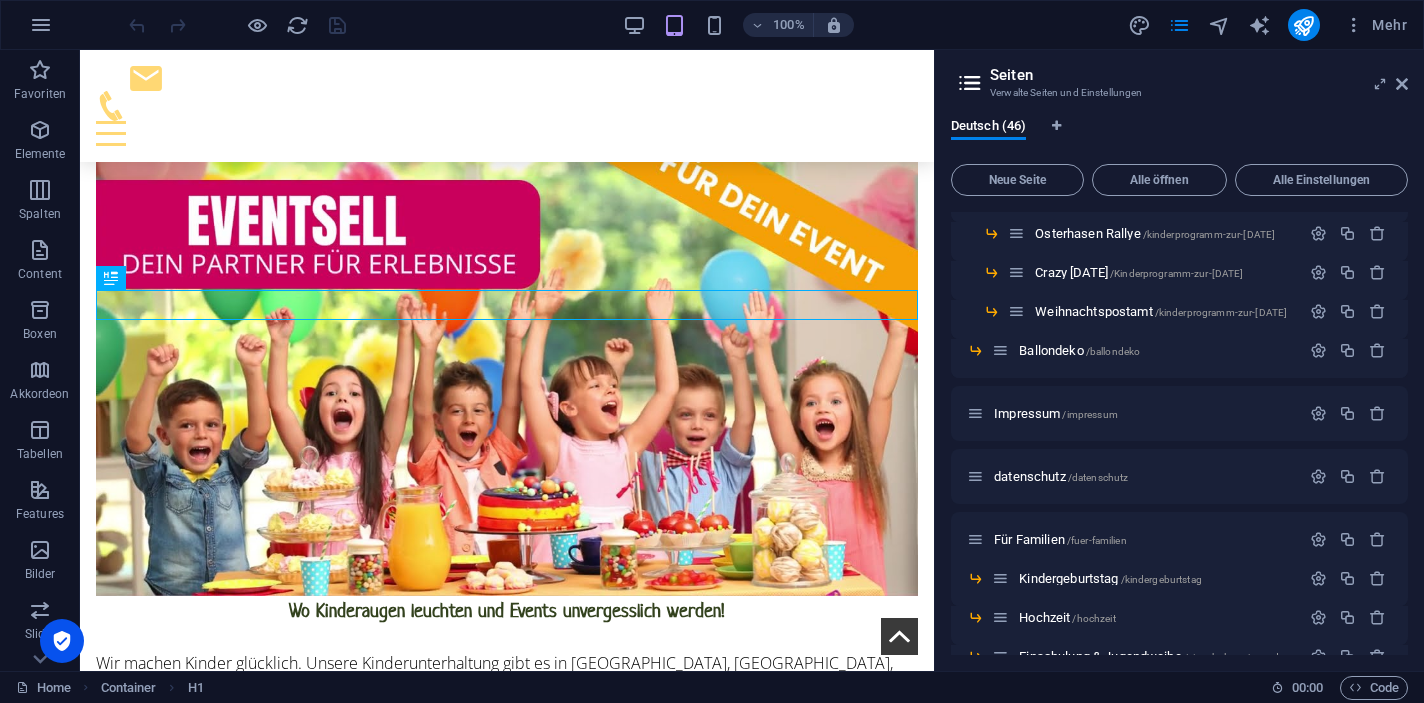 scroll, scrollTop: 736, scrollLeft: 0, axis: vertical 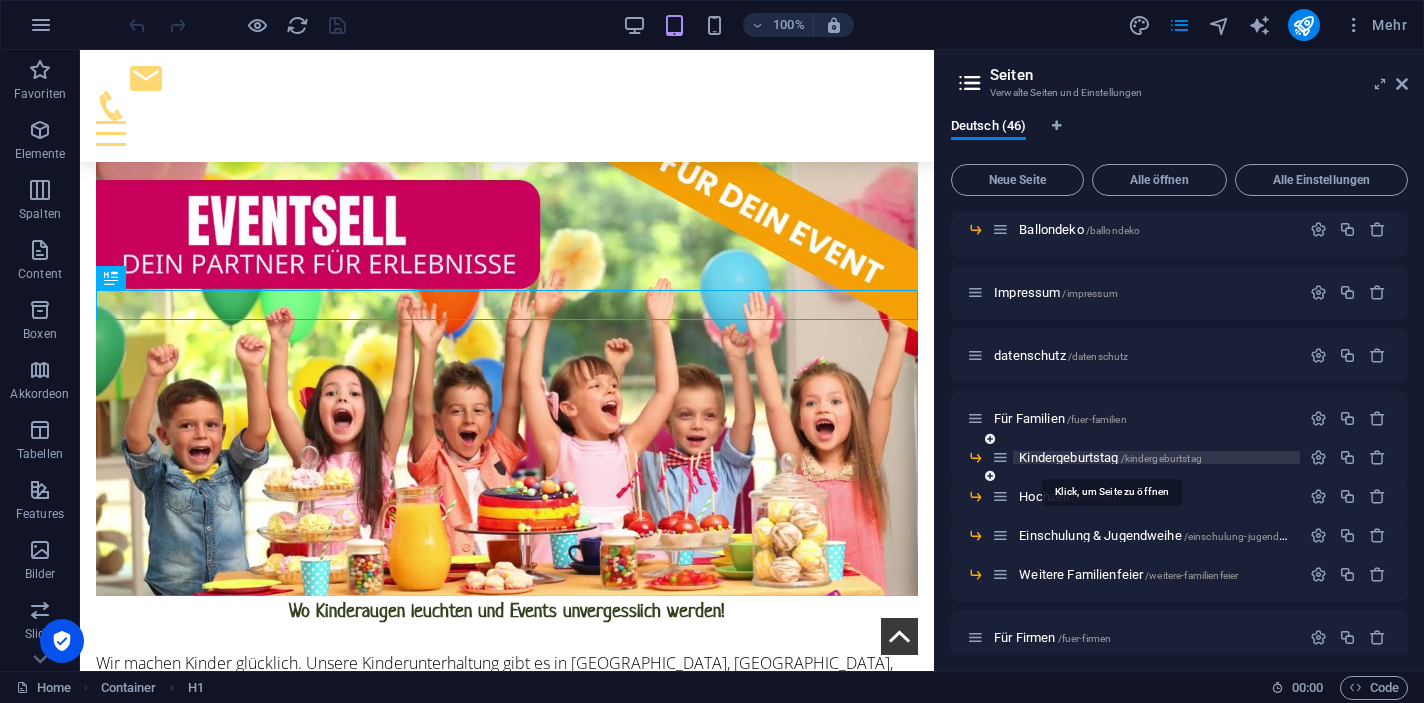 click on "Kindergeburtstag /kindergeburtstag" at bounding box center [1110, 457] 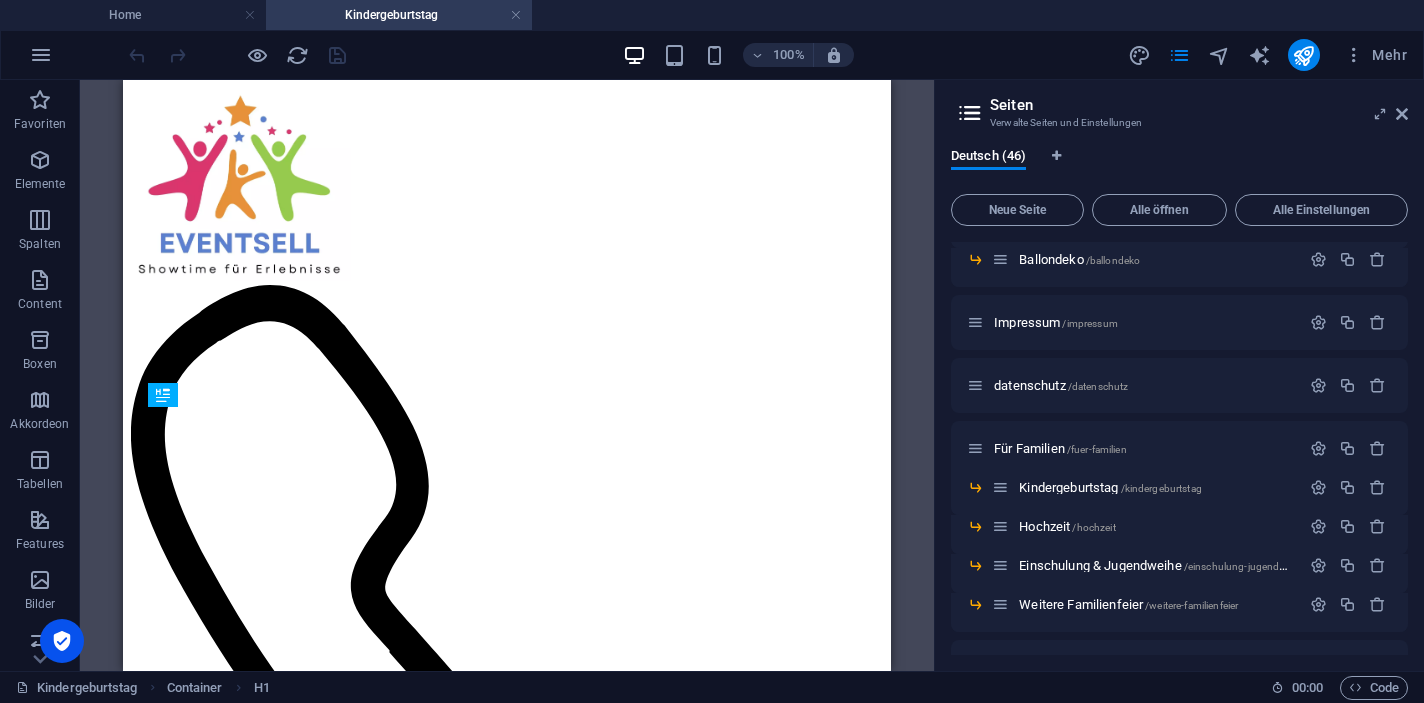 scroll, scrollTop: 0, scrollLeft: 0, axis: both 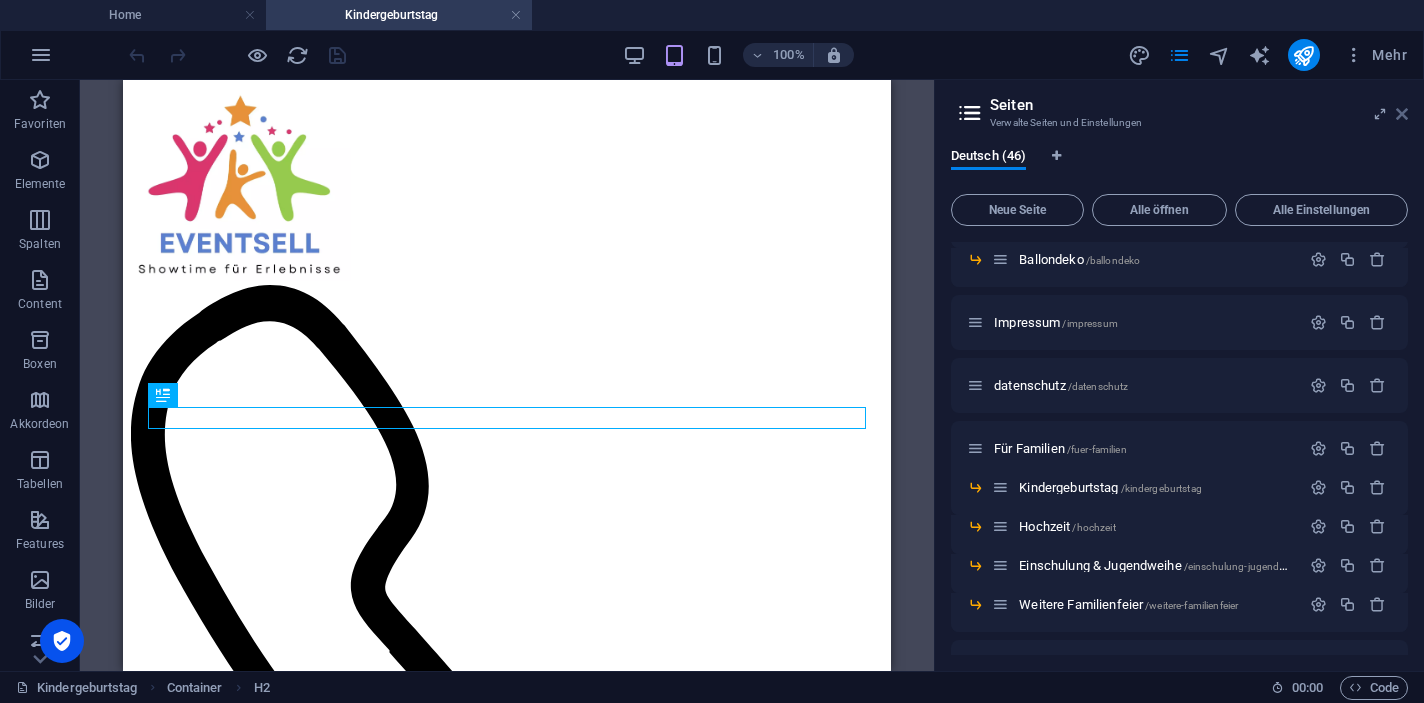 click at bounding box center (1402, 114) 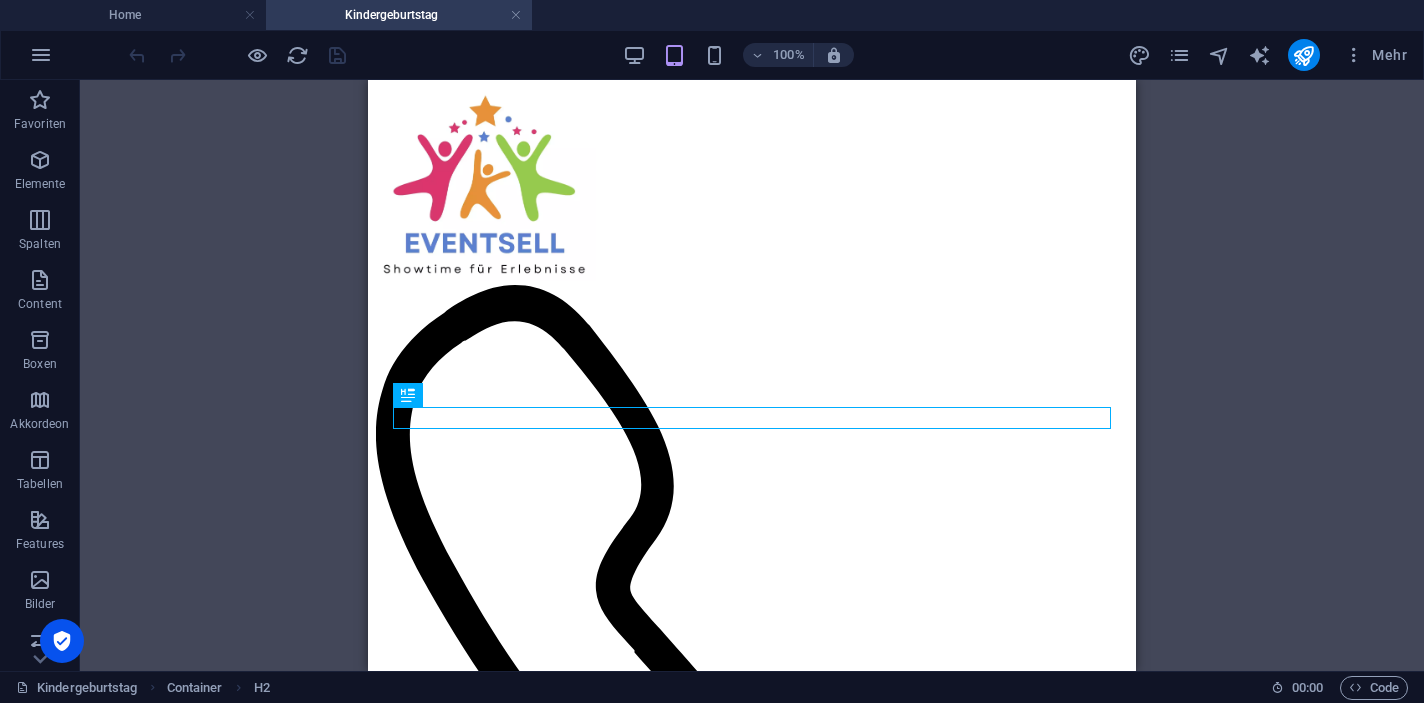 drag, startPoint x: 1280, startPoint y: 608, endPoint x: 1260, endPoint y: 622, distance: 24.41311 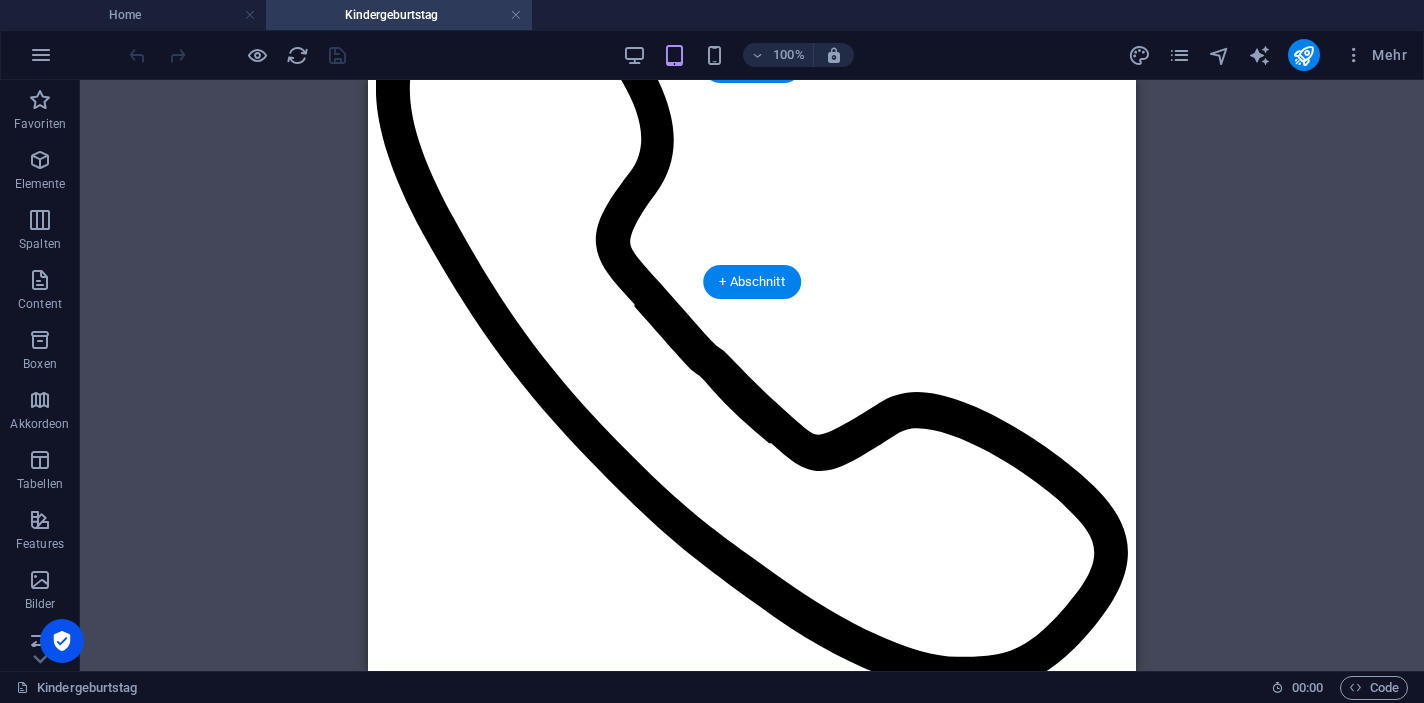 scroll, scrollTop: 246, scrollLeft: 0, axis: vertical 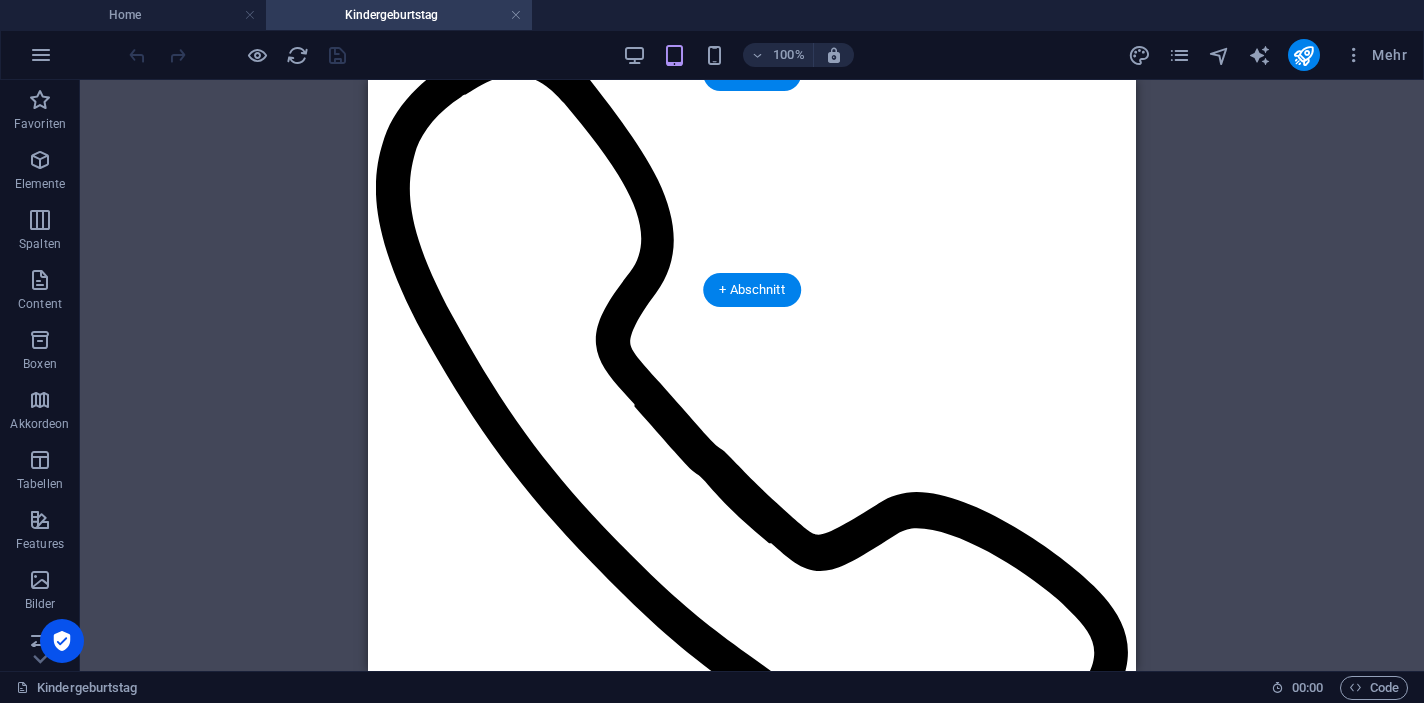 drag, startPoint x: 1114, startPoint y: 591, endPoint x: 1080, endPoint y: 286, distance: 306.88922 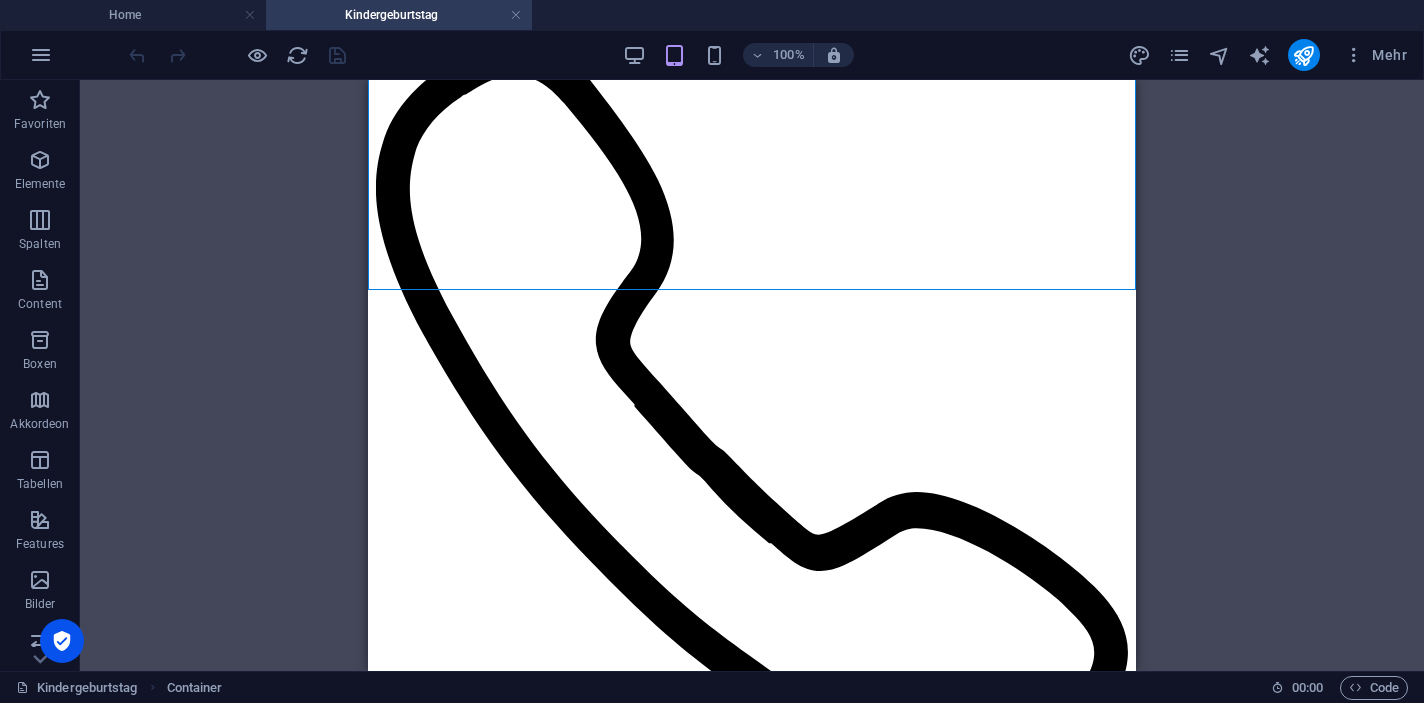 click on "Ziehe hier rein, um den vorhandenen Inhalt zu ersetzen. Drücke "Strg", wenn du ein neues Element erstellen möchtest.
H2   Container   Container   Info Bar erweitert   Container   Text   Menüleiste   Abstand" at bounding box center [752, 375] 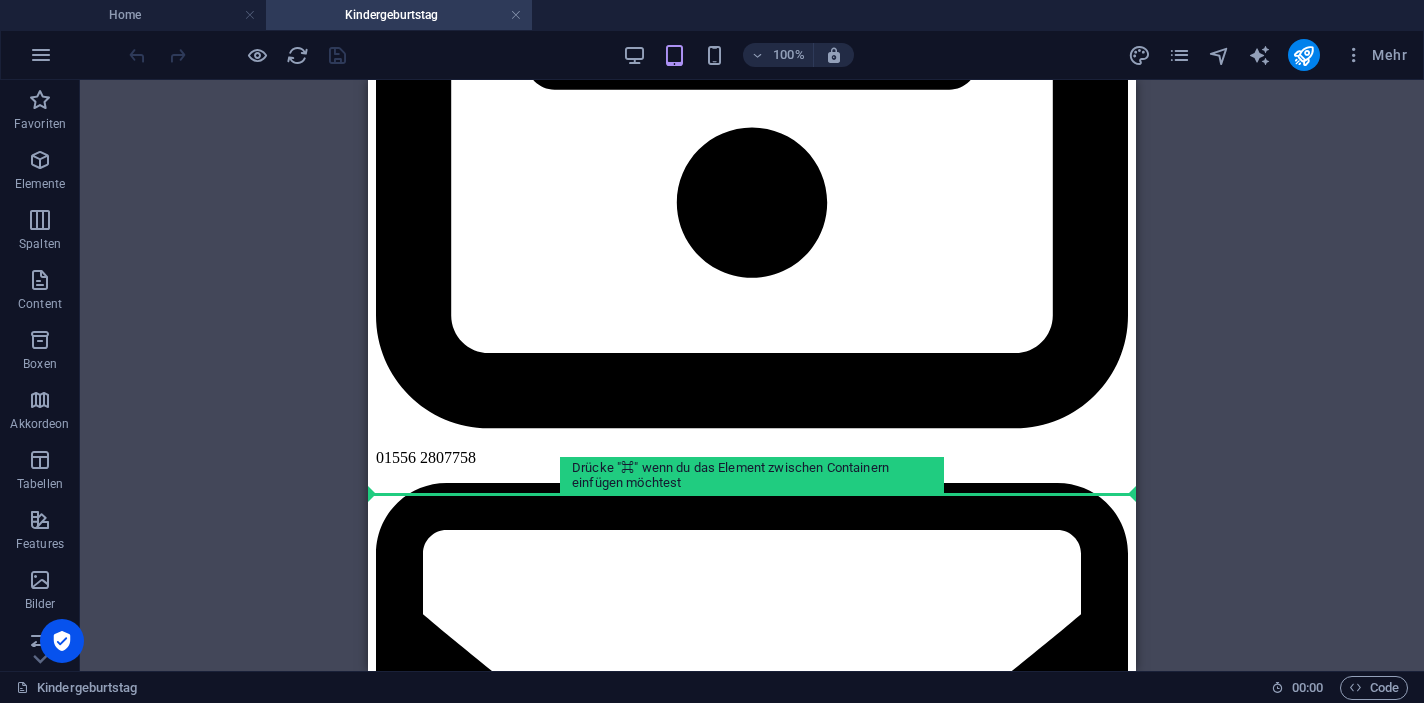 scroll, scrollTop: 1870, scrollLeft: 0, axis: vertical 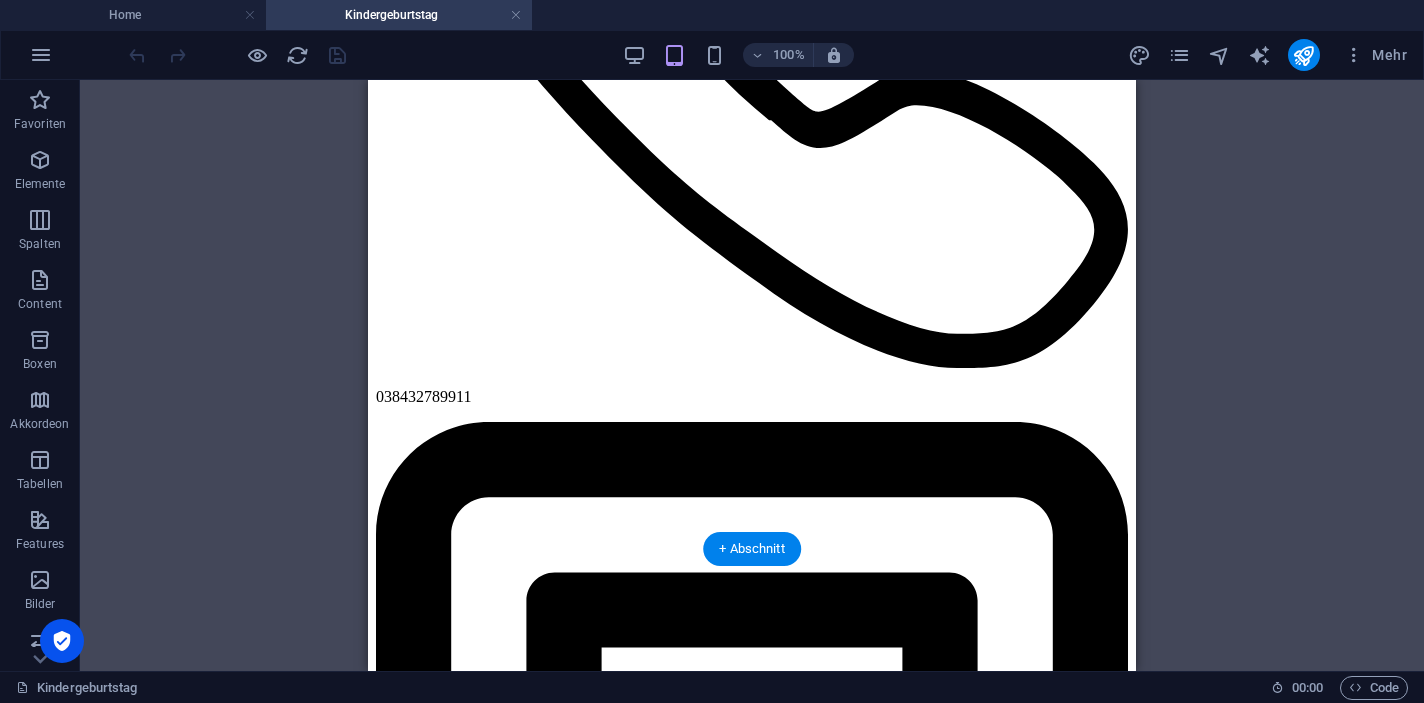drag, startPoint x: 1055, startPoint y: 463, endPoint x: 1192, endPoint y: 376, distance: 162.28987 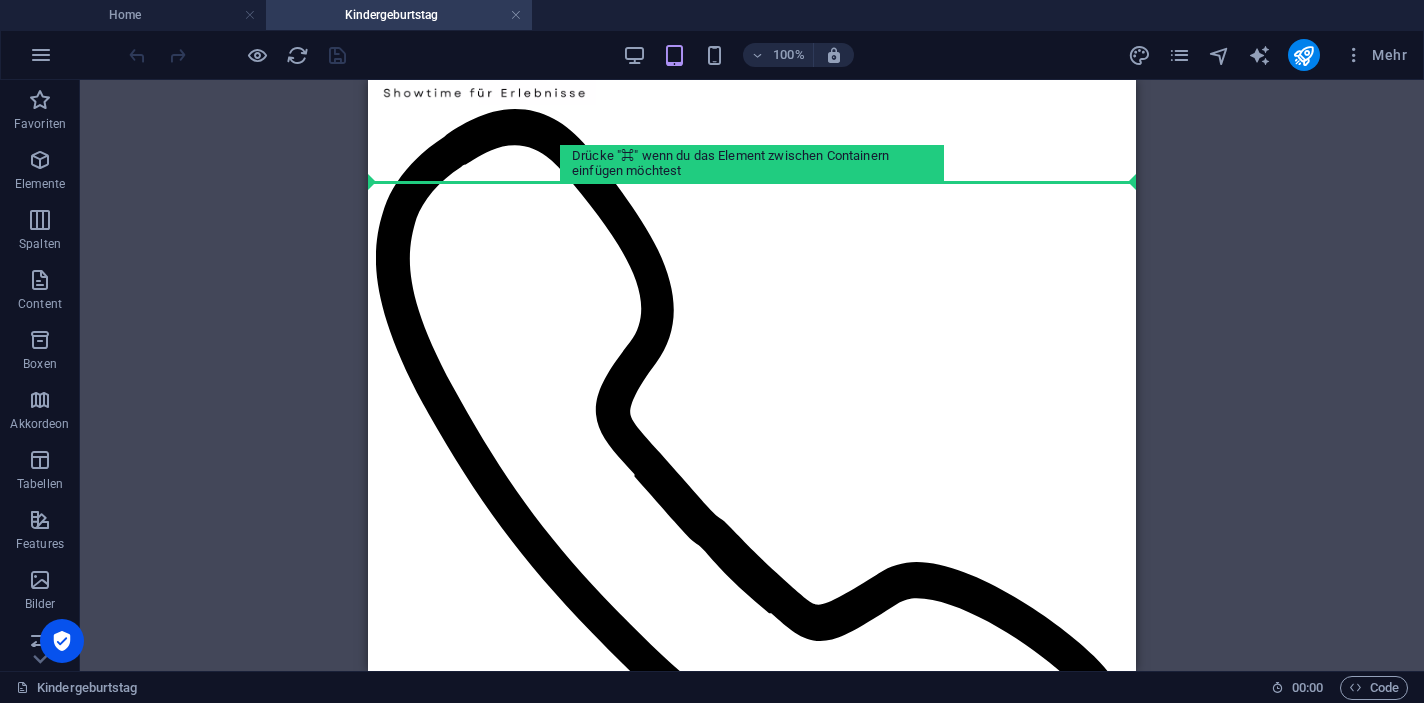 scroll, scrollTop: 0, scrollLeft: 0, axis: both 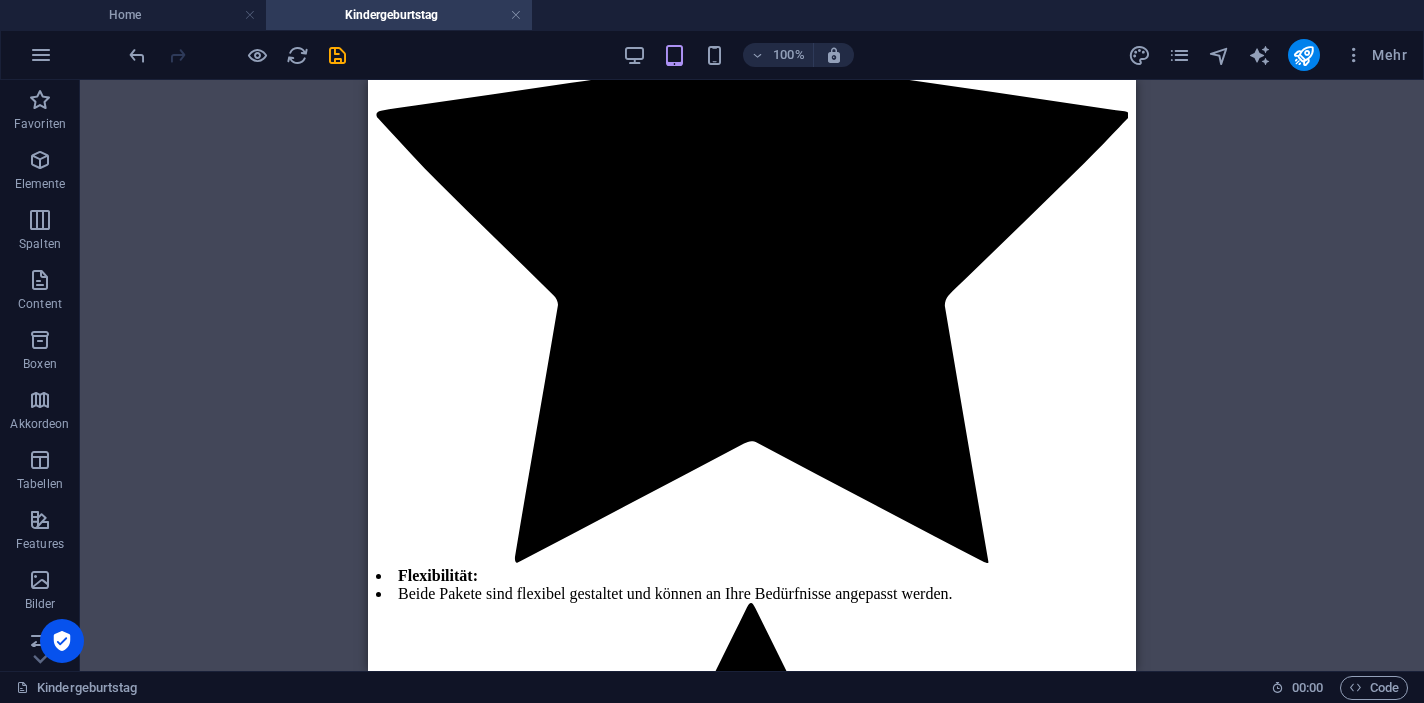 click on "Ziehe hier rein, um den vorhandenen Inhalt zu ersetzen. Drücke "Strg", wenn du ein neues Element erstellen möchtest.
H2   Container   Container   Info Bar erweitert   Container   Text   Menüleiste   Abstand   Container   Text   Container   Abstand   Container" at bounding box center (752, 375) 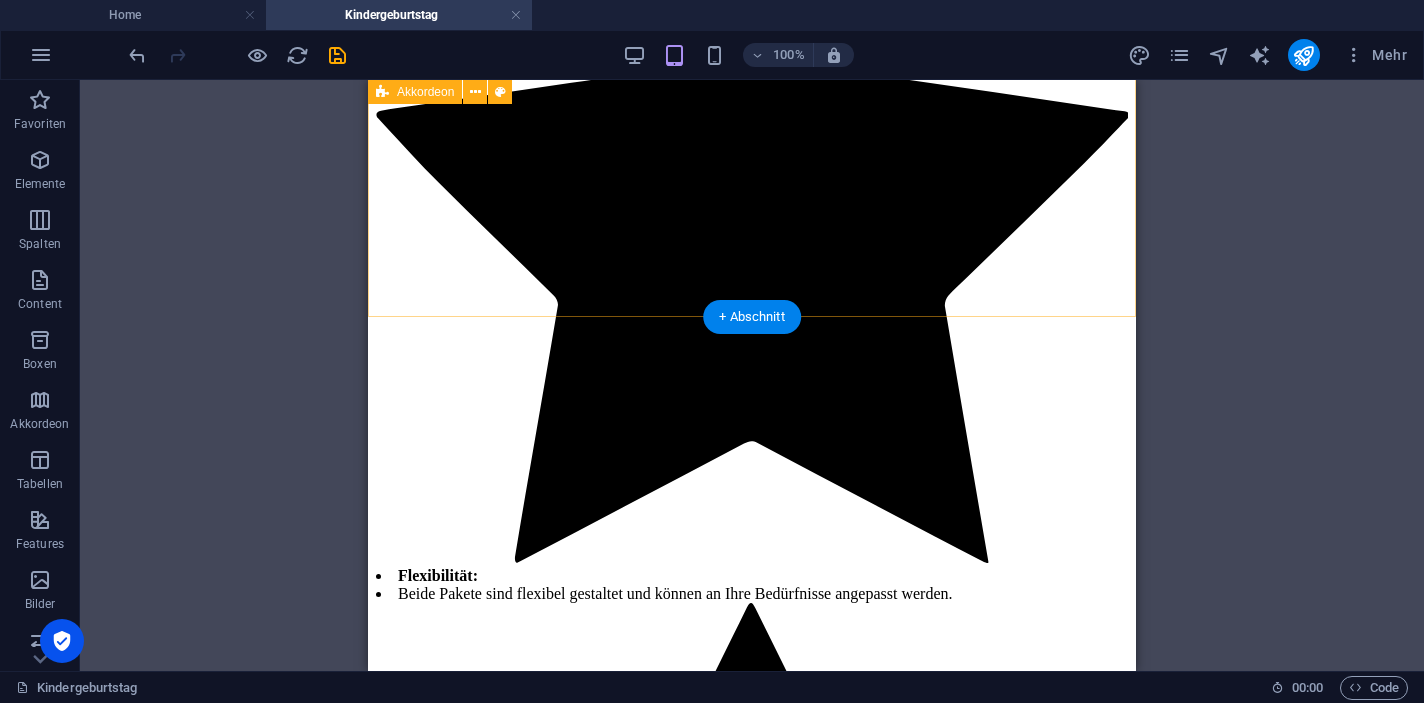 click on "Für welche Altersgruppe sind die Animationen geeignet? Unsere Angebote richten sich an Kinder im Alter von ca. 3 bis 12 Jahren – sowohl bei der Clownshow als auch bei Ballonmodellage & Glitzertattoos. Können die Pakete an unsere Wünsche angepasst werden? Ja! Wir gestalten die Kinderanimation individuell – du kannst z. B. Programmpunkte austauschen oder die Dauer anpassen. Schreib uns einfach mit deinen Vorstellungen. Gibt es zusätzliche Kosten neben dem Paketpreis? Im Paketpreis sind alle Leistungen enthalten. Hinzu kommen ggf. Fahrtkosten (0,50 €/km ab [GEOGRAPHIC_DATA]) und optional die [GEOGRAPHIC_DATA] (150 €). Wie viel Platz wird benötigt? Für die Hüpfburg sind ca. 4 × 5 m nötig, je nach Modell. Ansonsten ist die Animation überall möglich. Kommen die Animateure kostümiert? Ja! Je nach Paket erscheinen unsere Animateure farbenfroh zur Ballon- und Tattoo-Station – fröhlich und kindgerecht. Ist das Angebot auch für Feiern im Freien geeignet? Müssen wir selbst etwas vorbereiten?" at bounding box center [752, 34088] 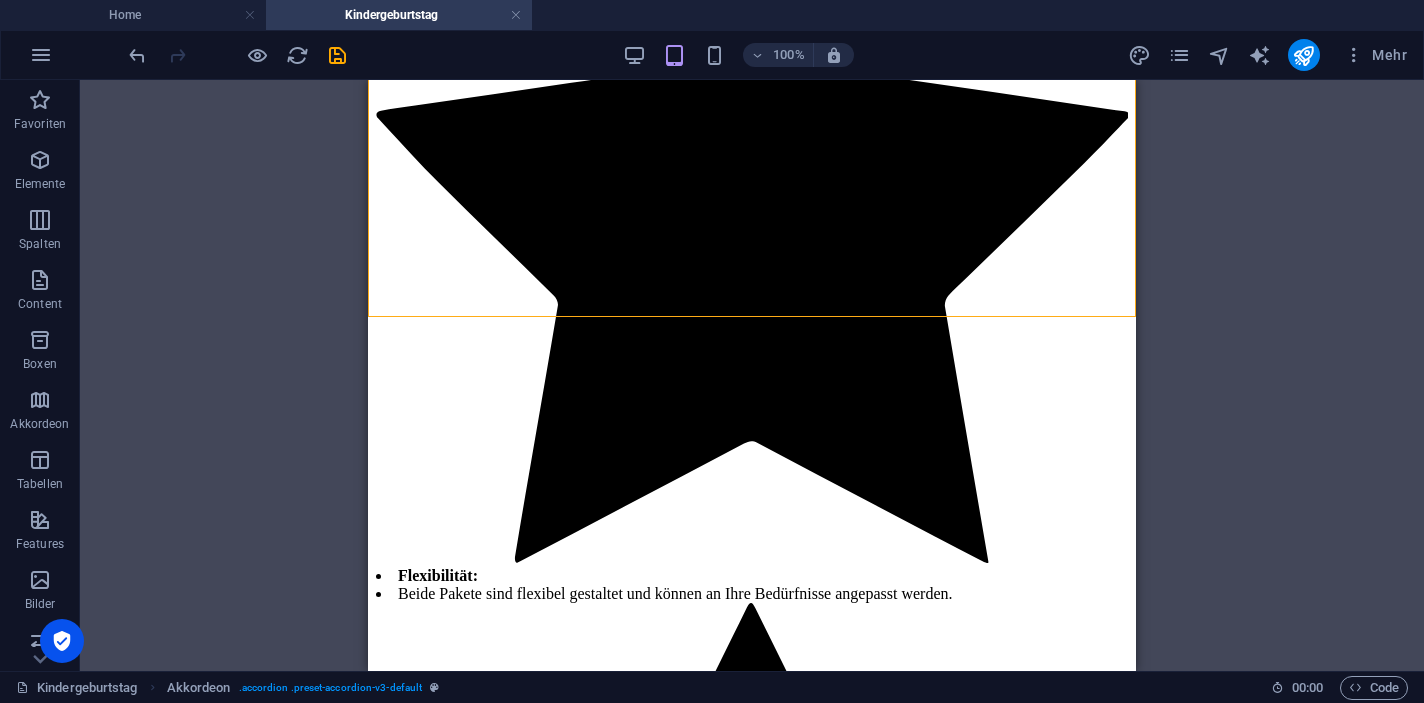 click on "Ziehe hier rein, um den vorhandenen Inhalt zu ersetzen. Drücke "Strg", wenn du ein neues Element erstellen möchtest.
H2   Container   Container   Info Bar erweitert   Container   Text   Menüleiste   Abstand   Container   Text   Container   Abstand   Container   Akkordeon" at bounding box center (752, 375) 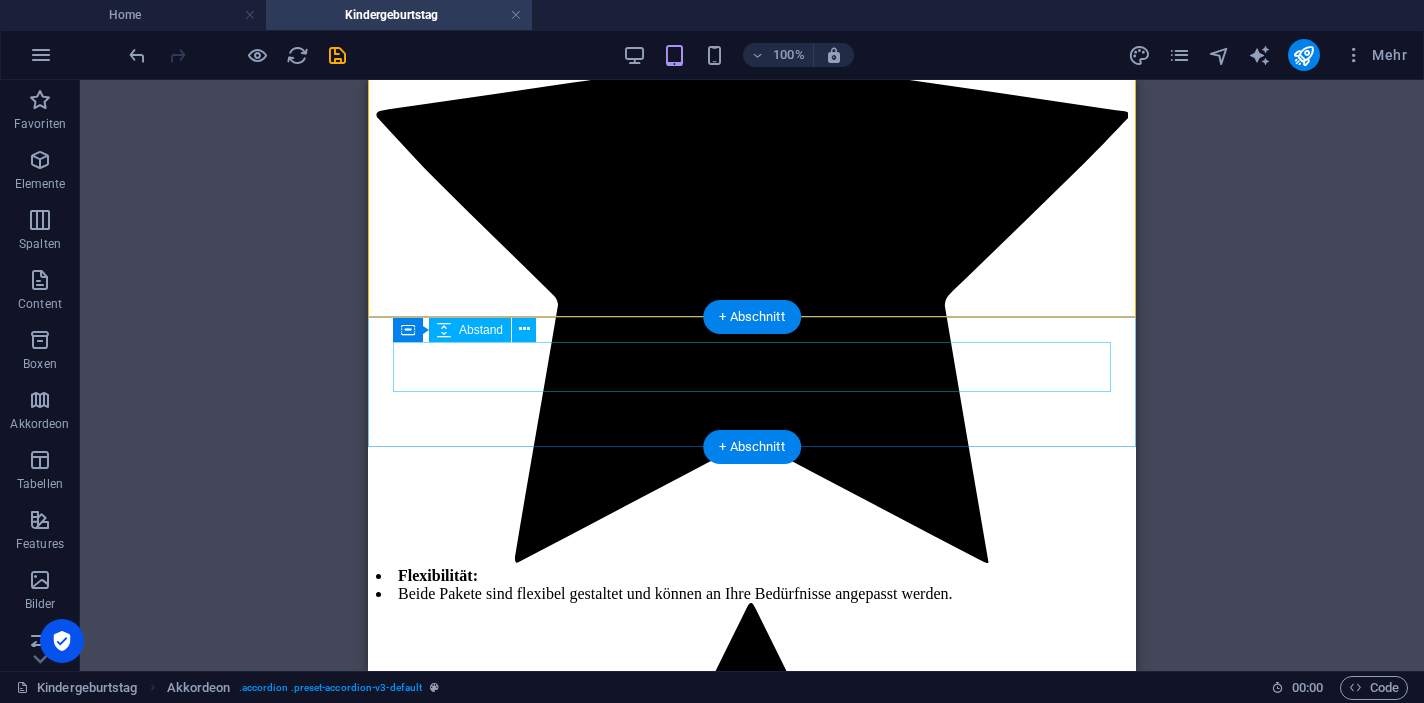 click at bounding box center (752, 34557) 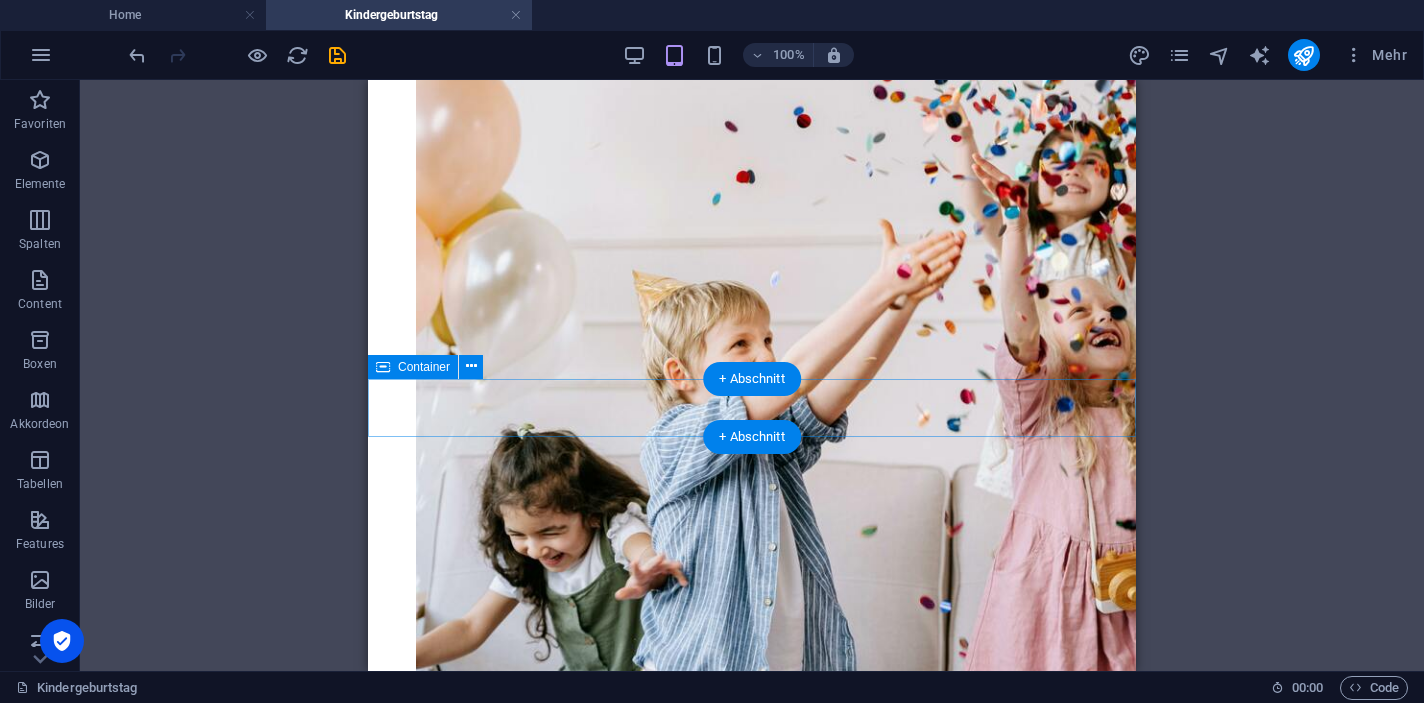 scroll, scrollTop: 5320, scrollLeft: 0, axis: vertical 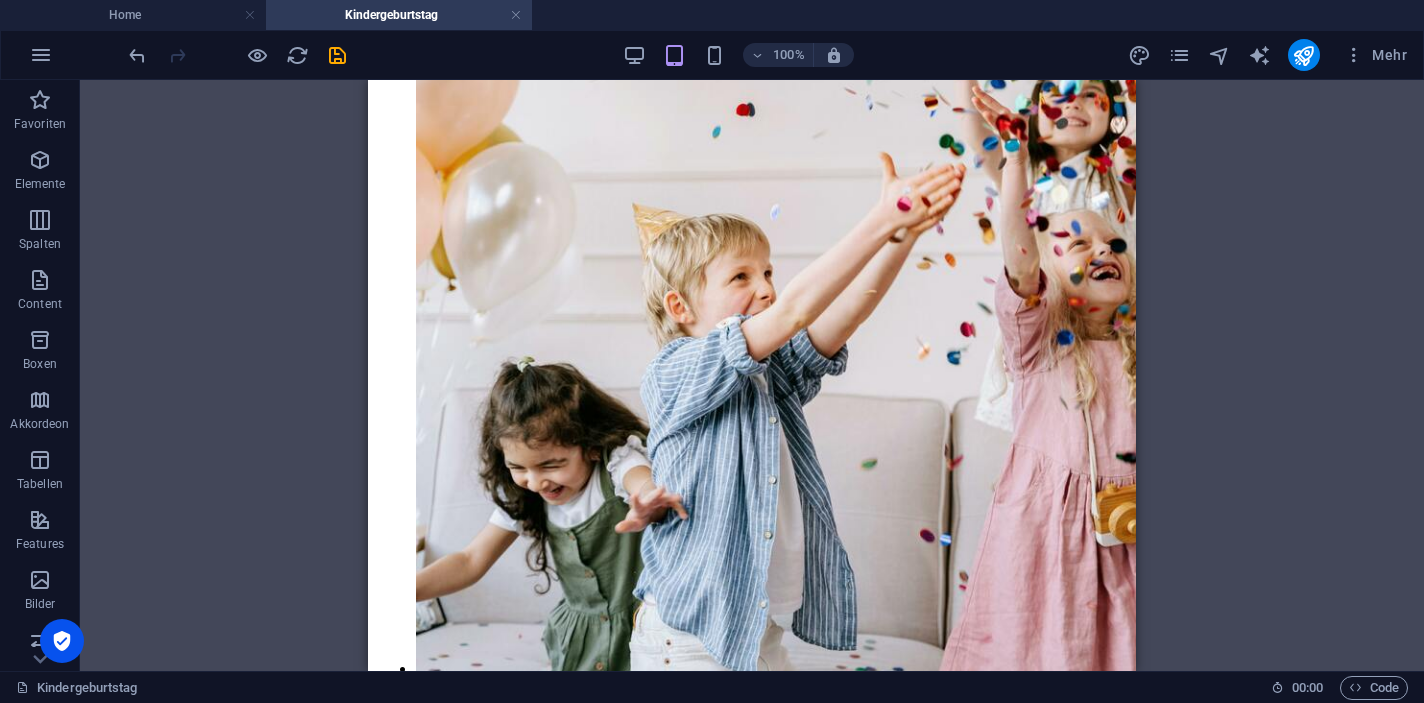 click on "Ziehe hier rein, um den vorhandenen Inhalt zu ersetzen. Drücke "Strg", wenn du ein neues Element erstellen möchtest.
H2   Container   Container   Info Bar erweitert   Container   Text   Menüleiste   Abstand   Container   Text   Container   Abstand   Container   Akkordeon   Menüleiste   Container   Text   Container   Container   Abstand   H3   H3   Container   H3   Text Bild überschnitten   Container   Container   Boxes   Text   Text Bild überschnitten   Text   Callout   Container   Container   Text   Gitter   Gitter   Container   Container   Text   Tarife   Container   Container   Container   Container   Container   Text   Text   Container   Container" at bounding box center (752, 375) 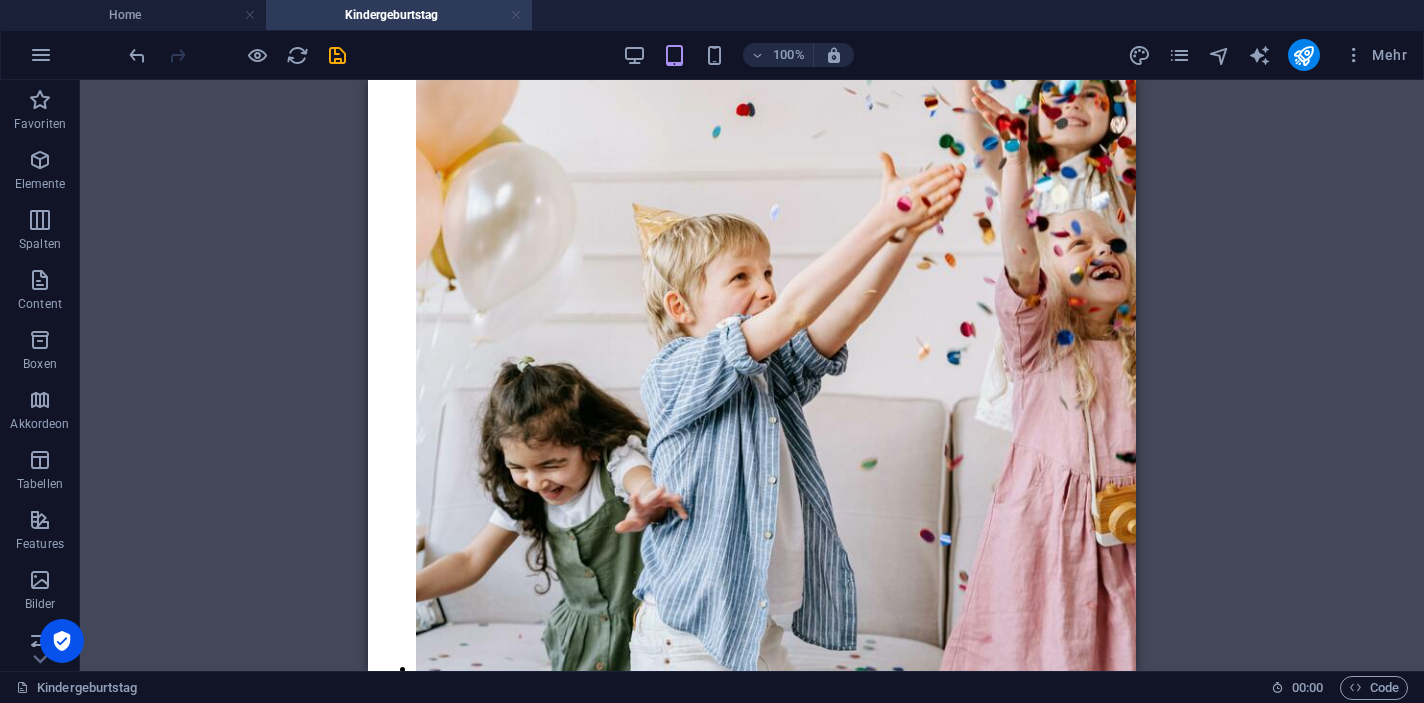 click at bounding box center [516, 15] 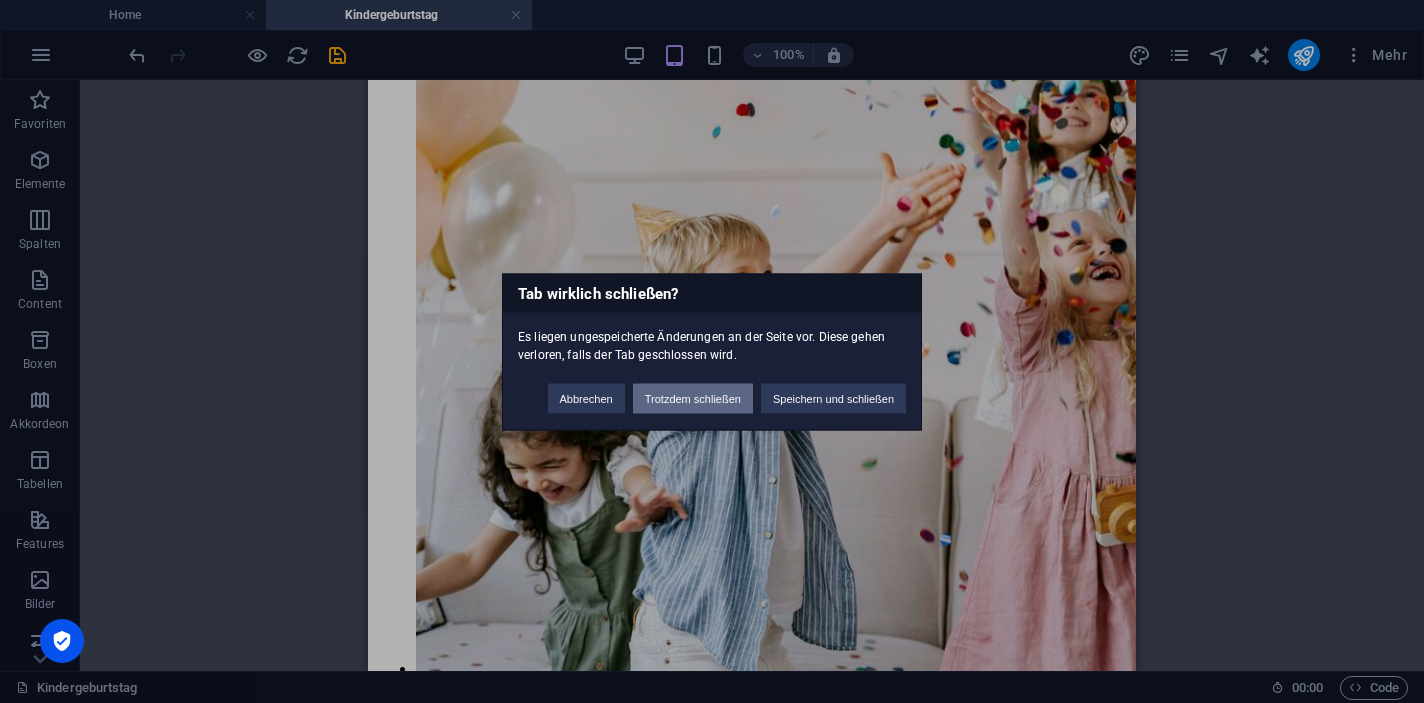click on "Trotzdem schließen" at bounding box center (693, 398) 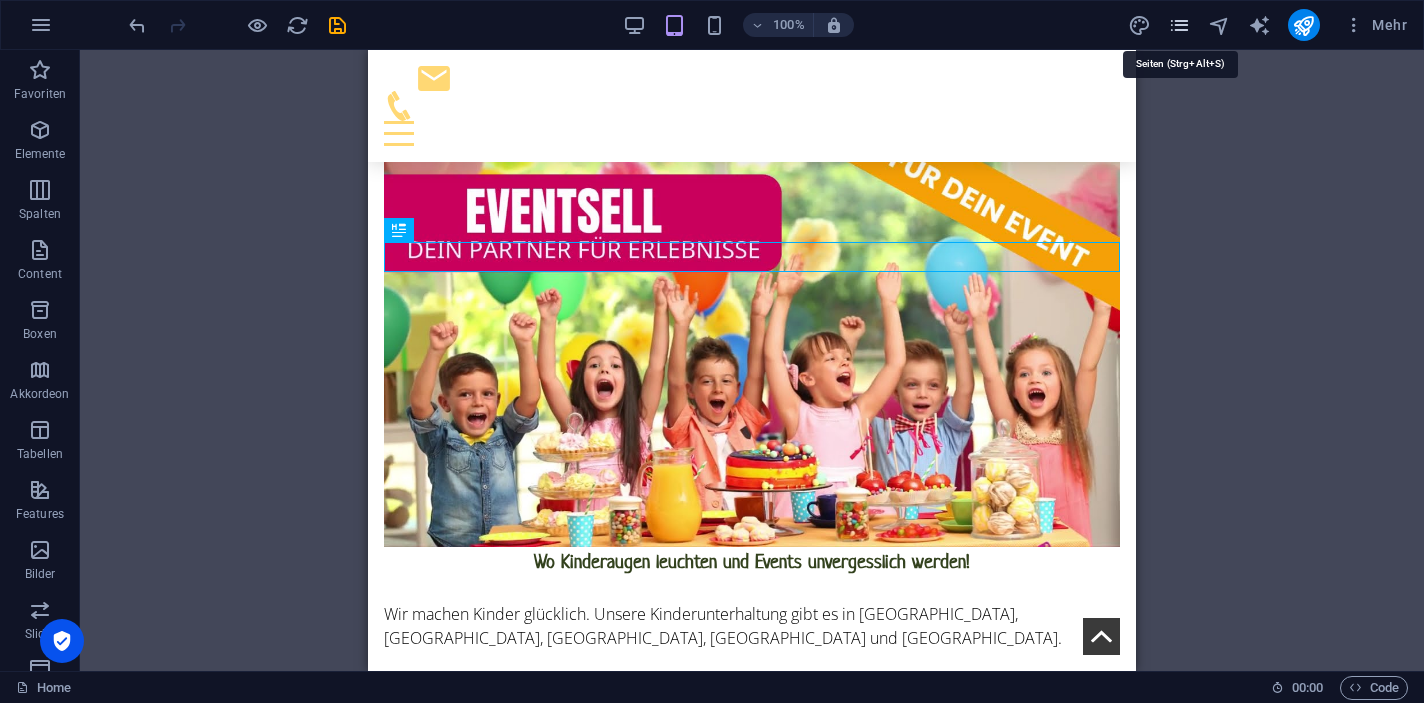 click at bounding box center (1179, 25) 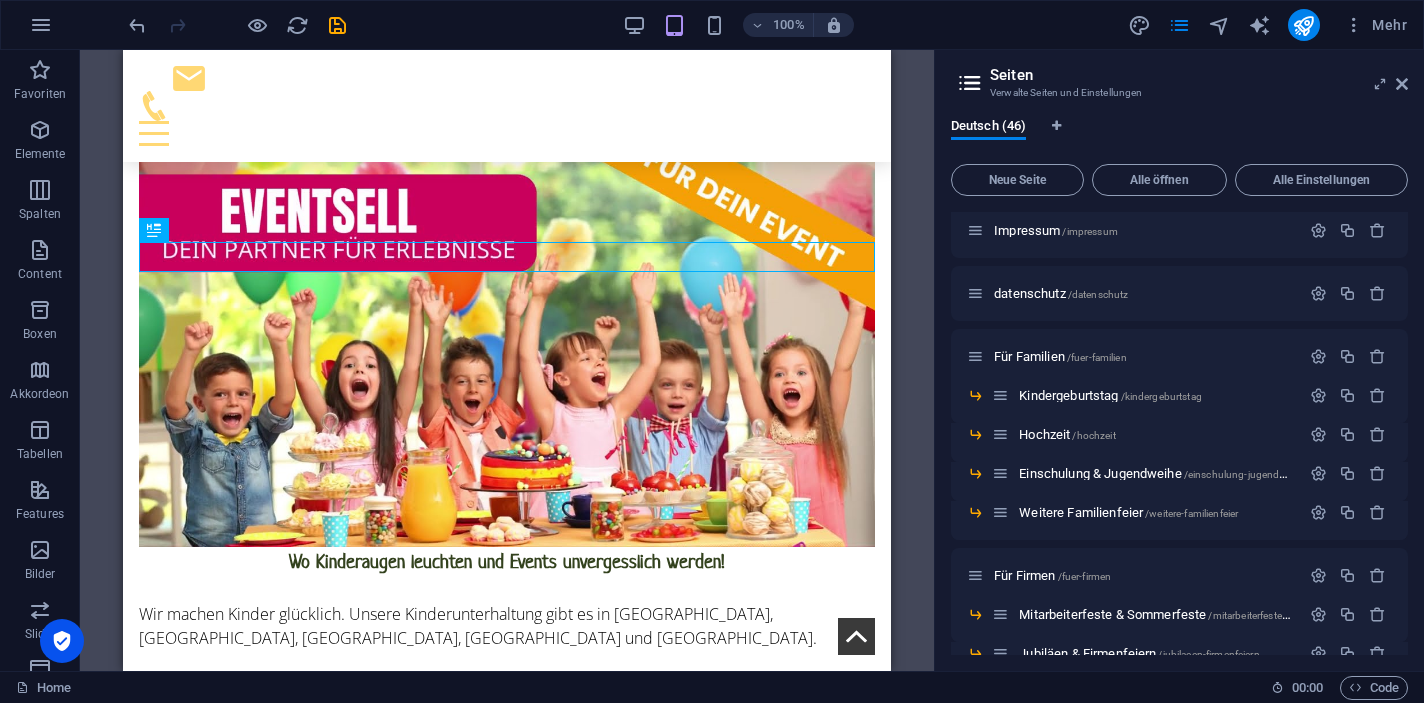scroll, scrollTop: 803, scrollLeft: 0, axis: vertical 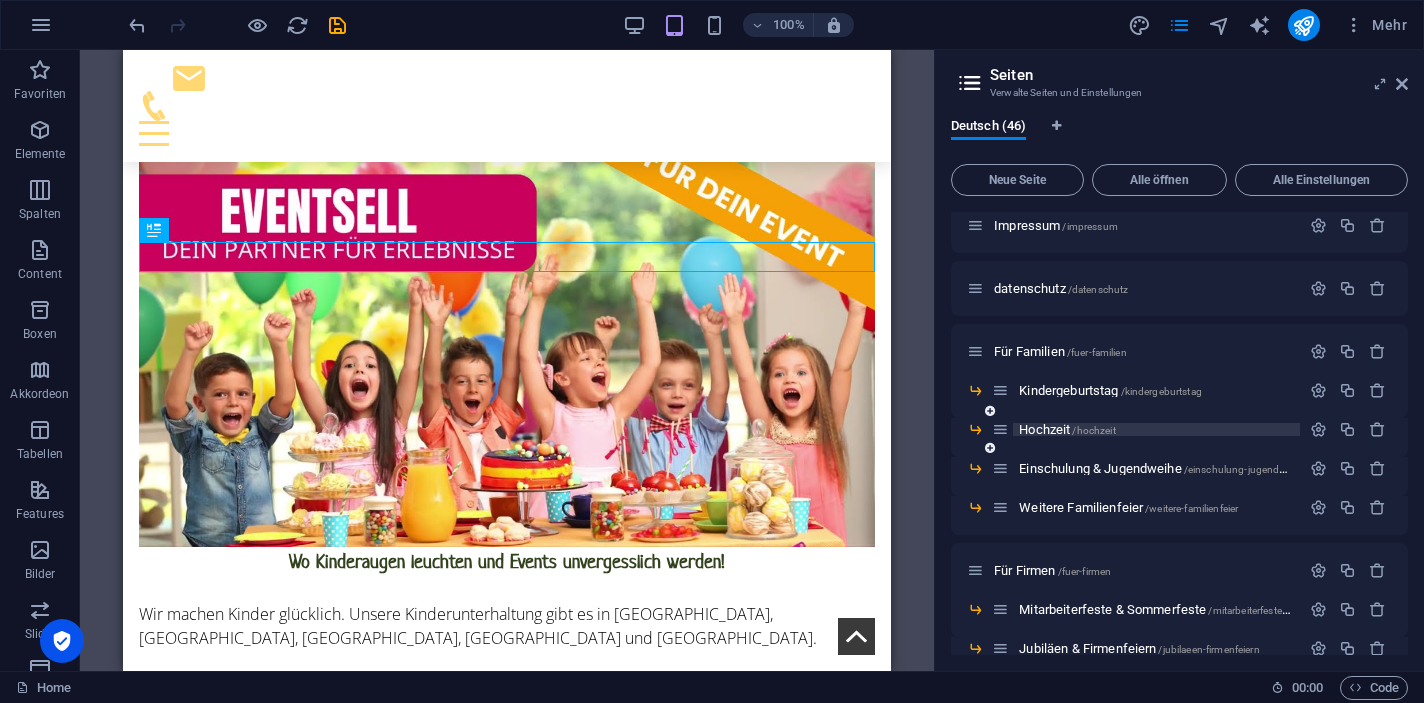 click on "Hochzeit /hochzeit" at bounding box center (1067, 429) 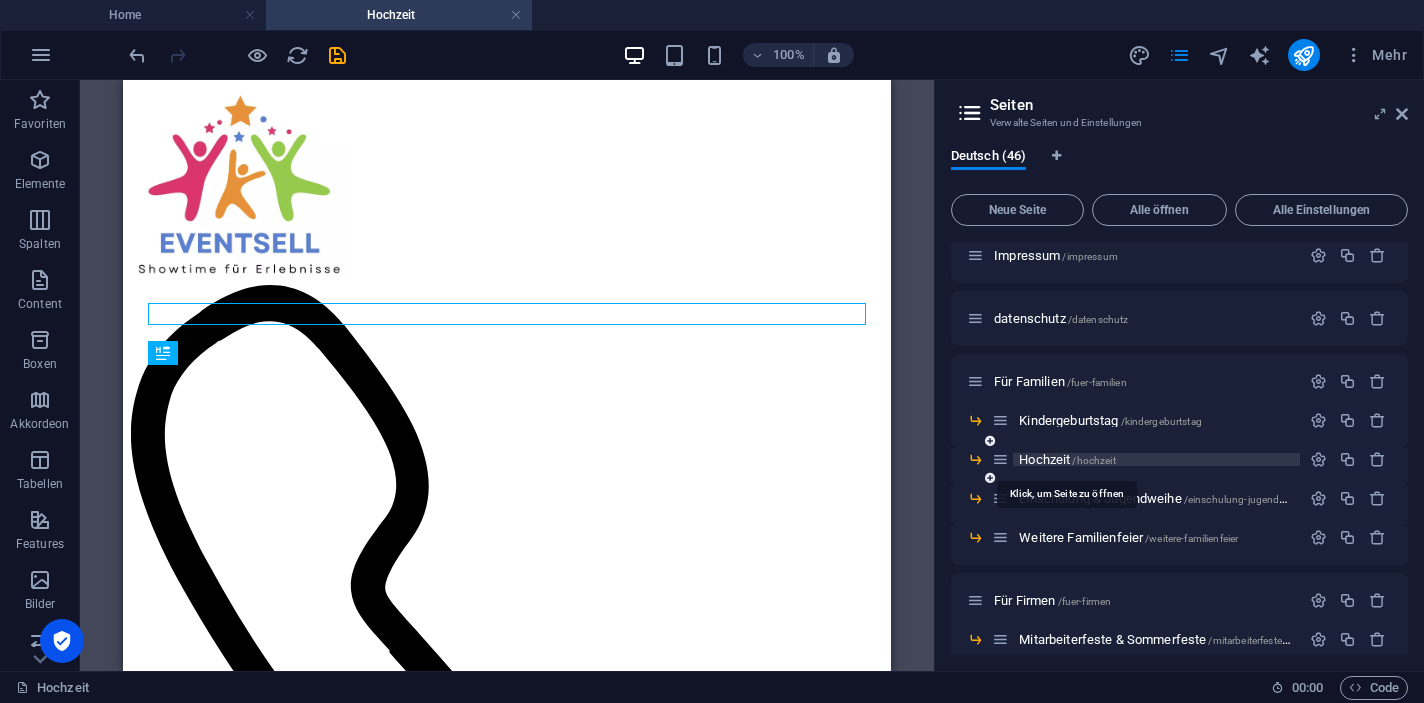 scroll, scrollTop: 0, scrollLeft: 0, axis: both 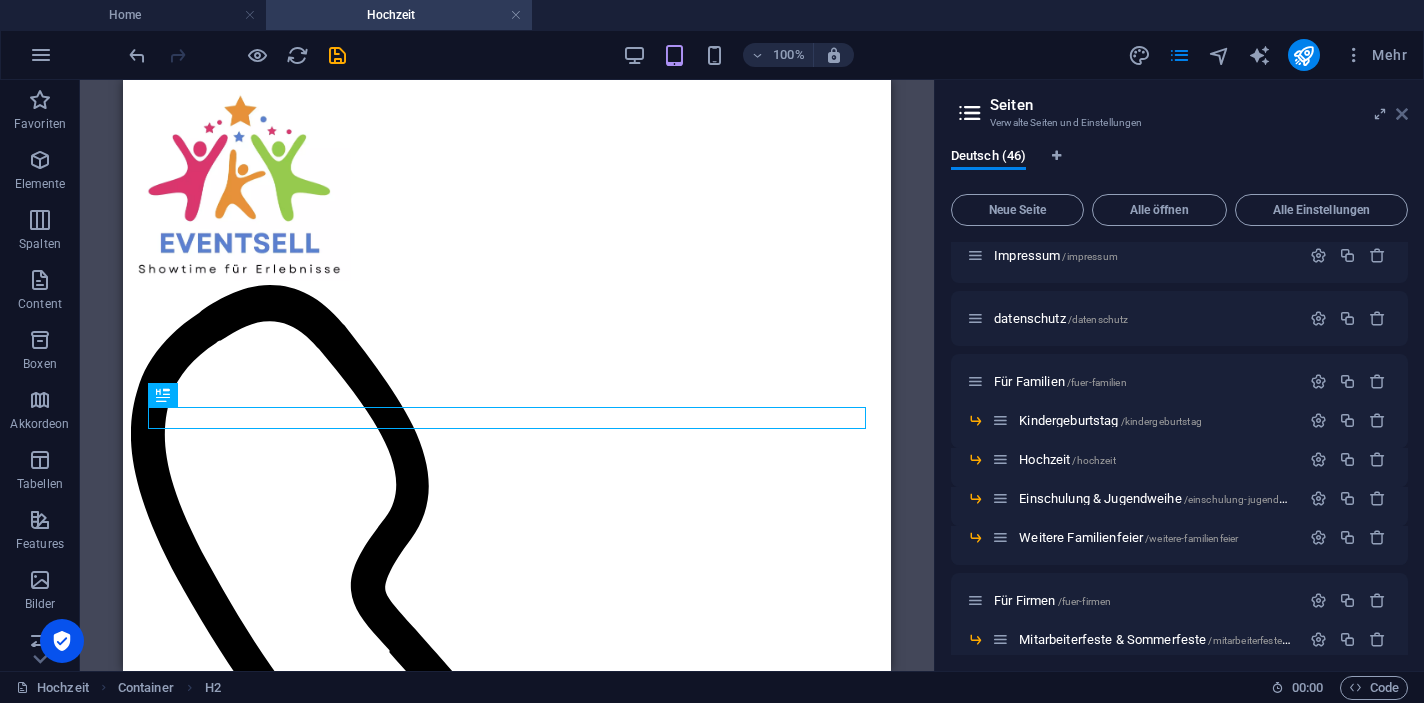 click at bounding box center [1402, 114] 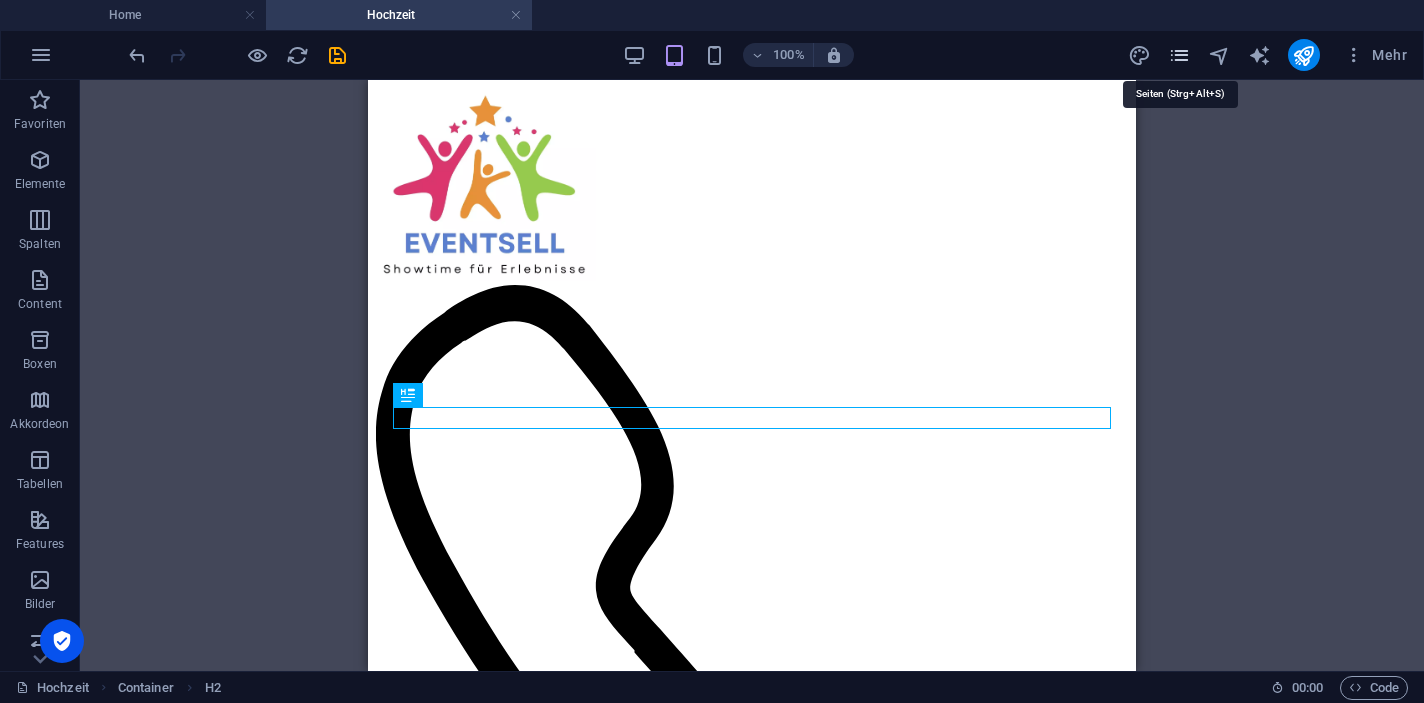 click at bounding box center (1179, 55) 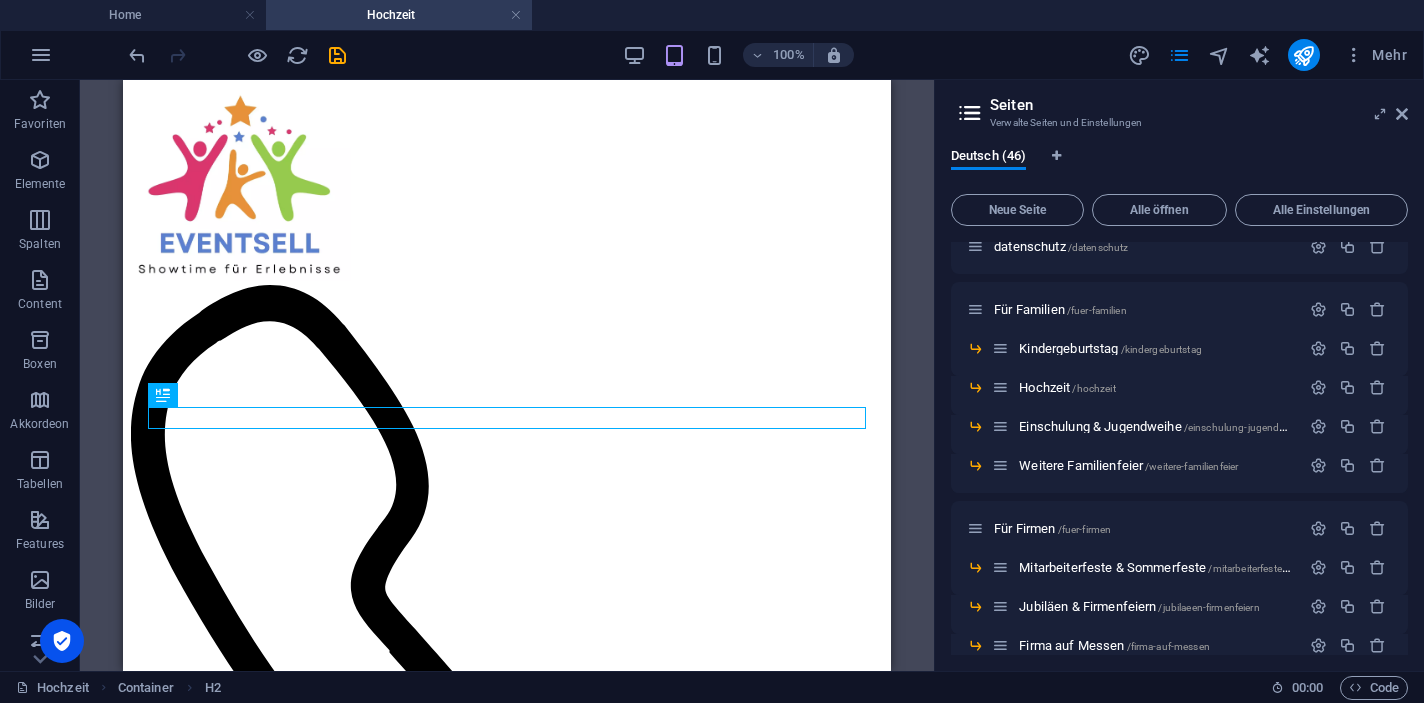 scroll, scrollTop: 885, scrollLeft: 0, axis: vertical 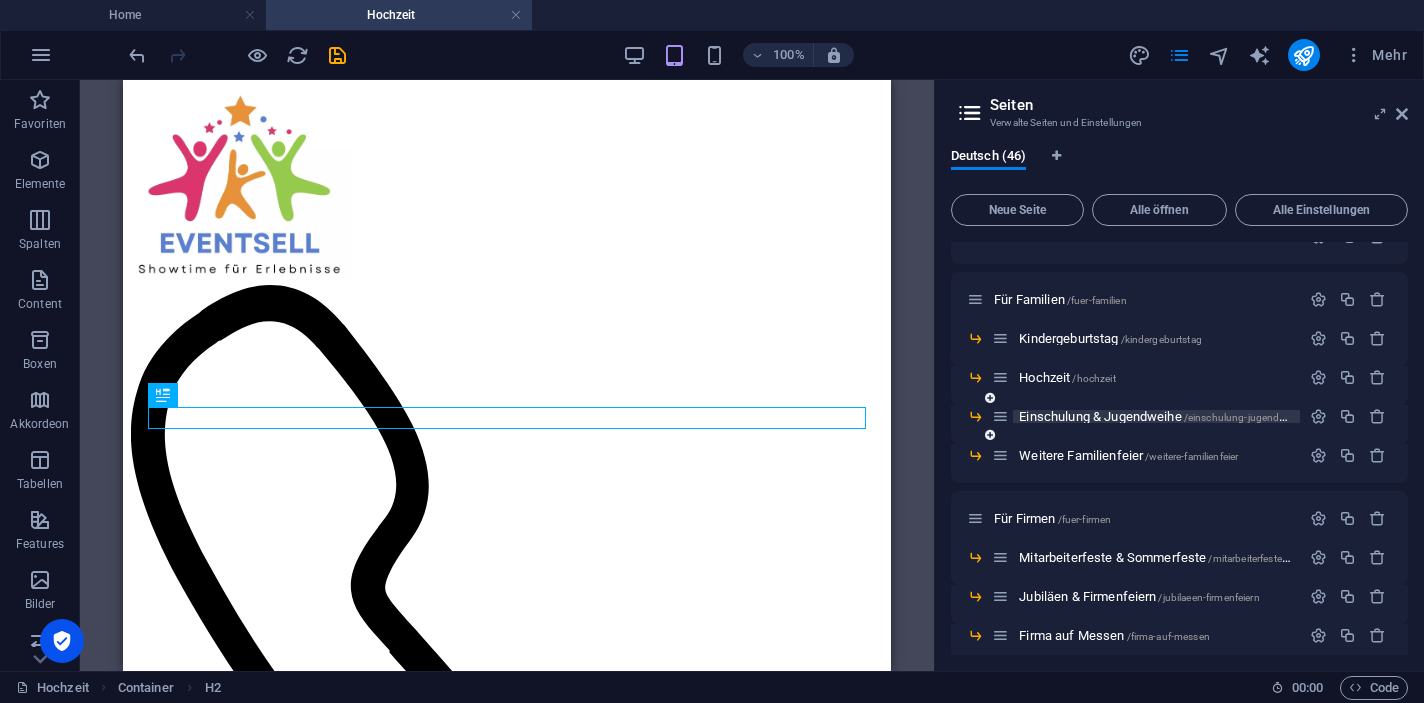 click on "Einschulung & Jugendweihe /einschulung-jugendweihe" at bounding box center (1162, 416) 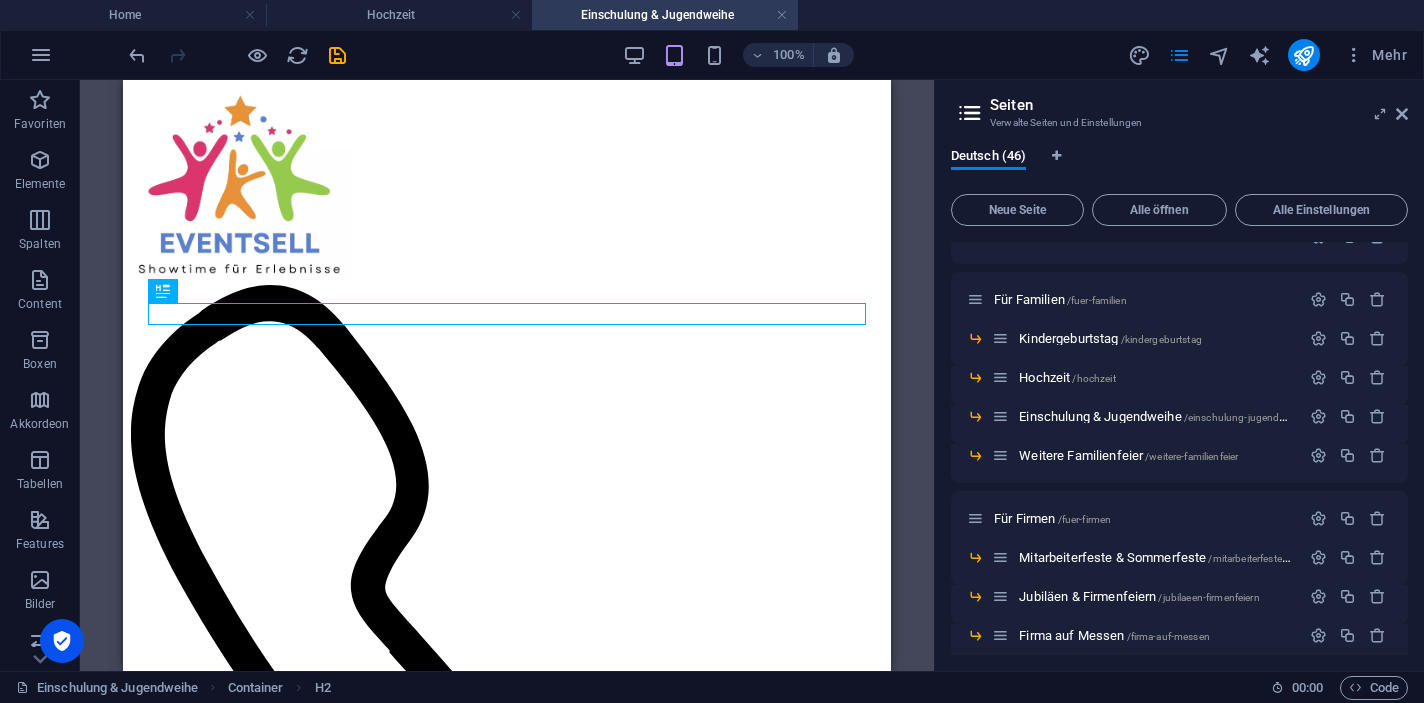 scroll, scrollTop: 416, scrollLeft: 0, axis: vertical 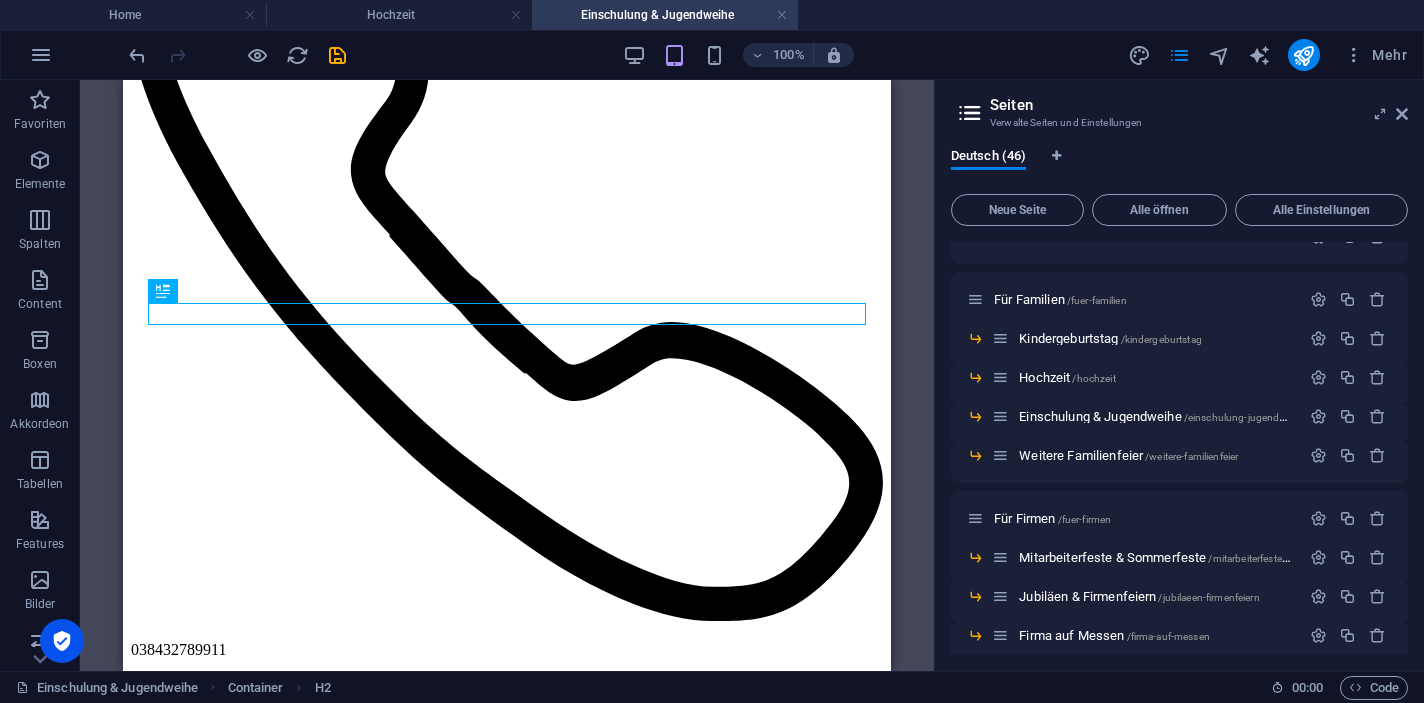 drag, startPoint x: 1403, startPoint y: 445, endPoint x: 1408, endPoint y: 468, distance: 23.537205 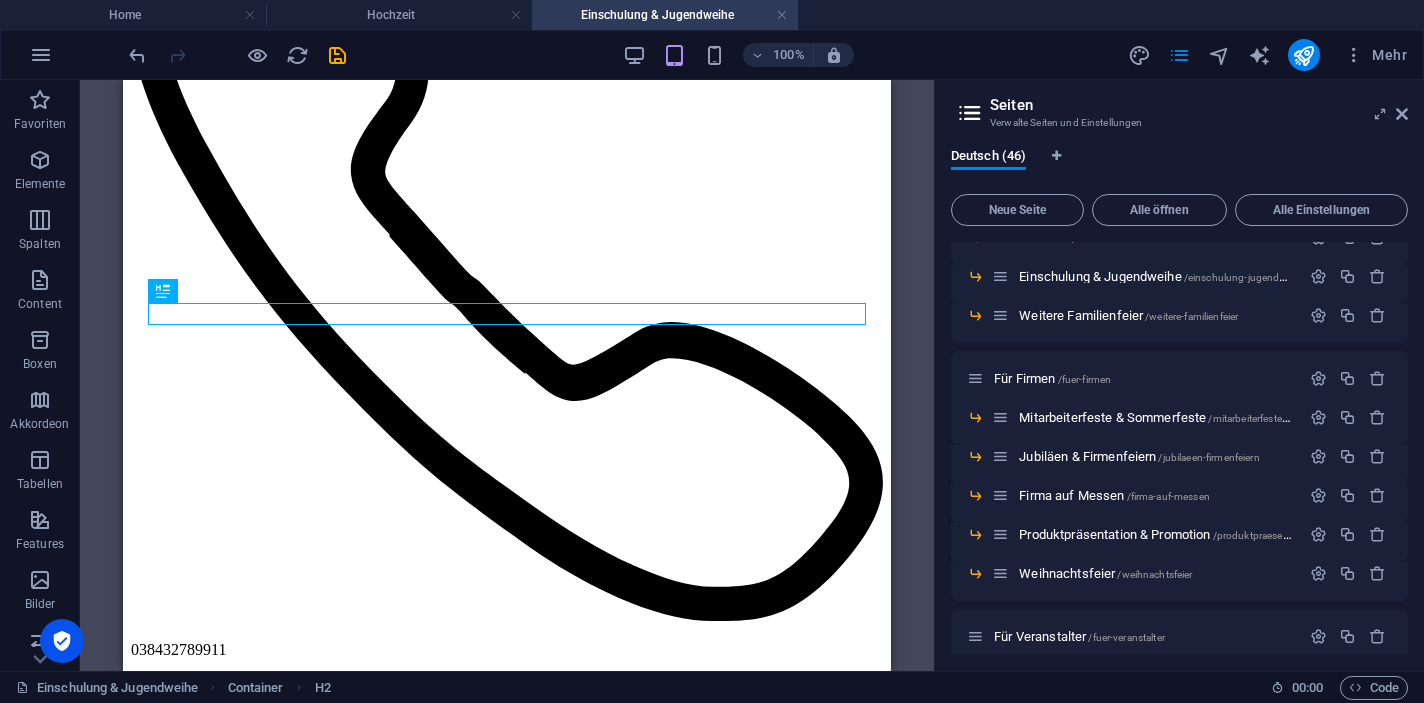 scroll, scrollTop: 1039, scrollLeft: 0, axis: vertical 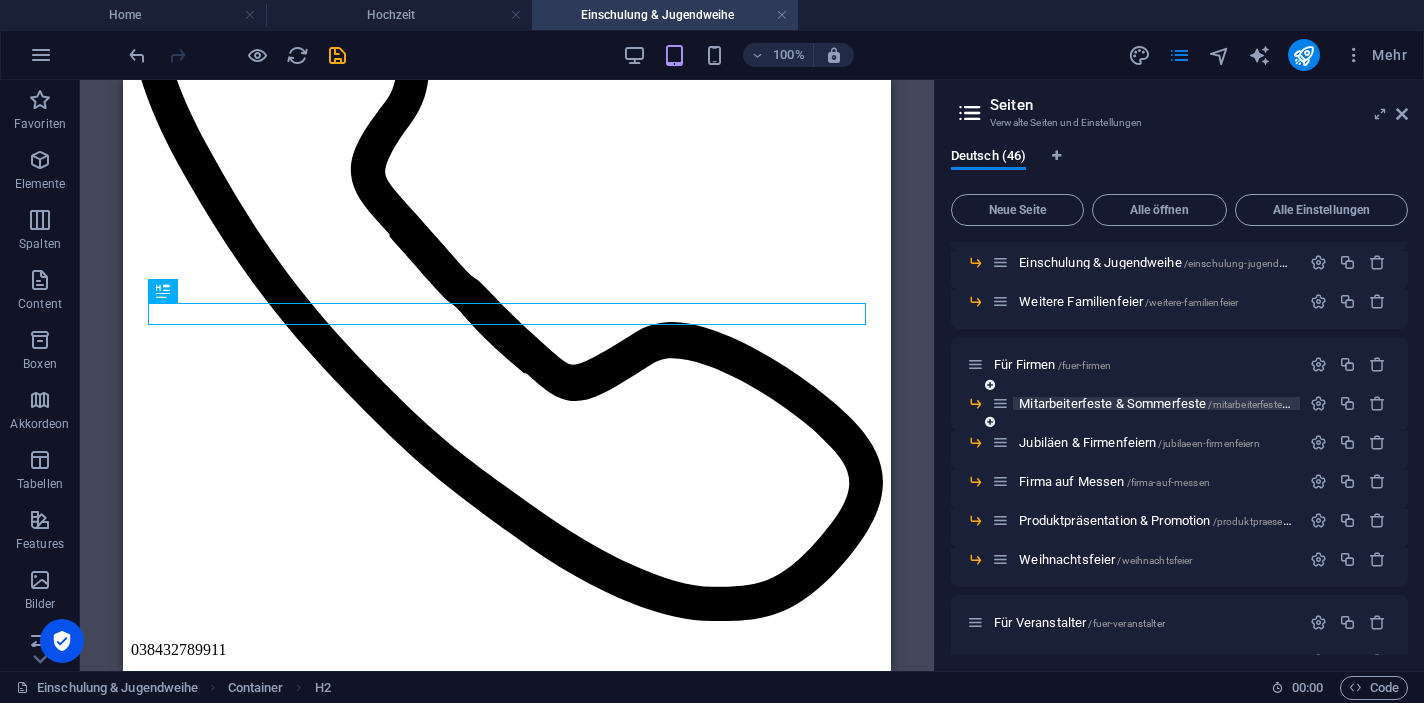 click on "Mitarbeiterfeste & Sommerfeste /mitarbeiterfeste-sommerfeste" at bounding box center (1181, 403) 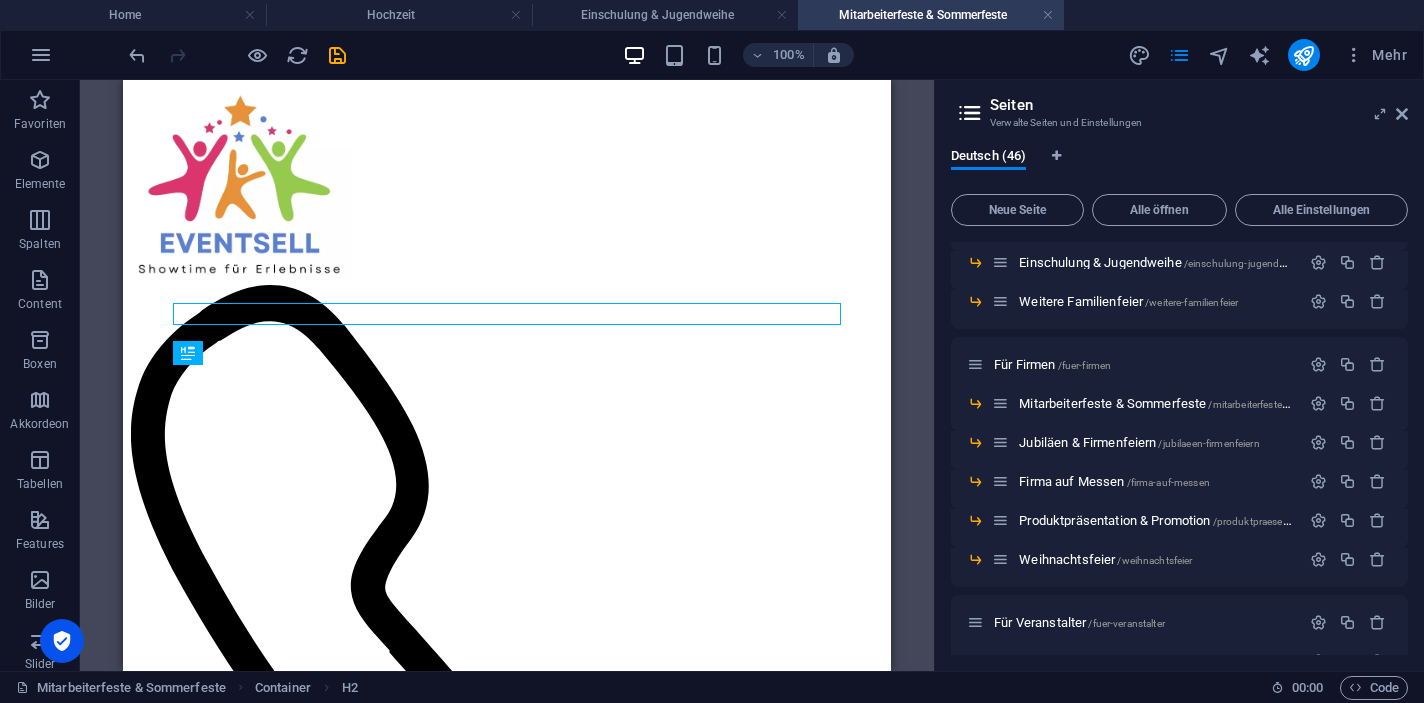 scroll, scrollTop: 0, scrollLeft: 0, axis: both 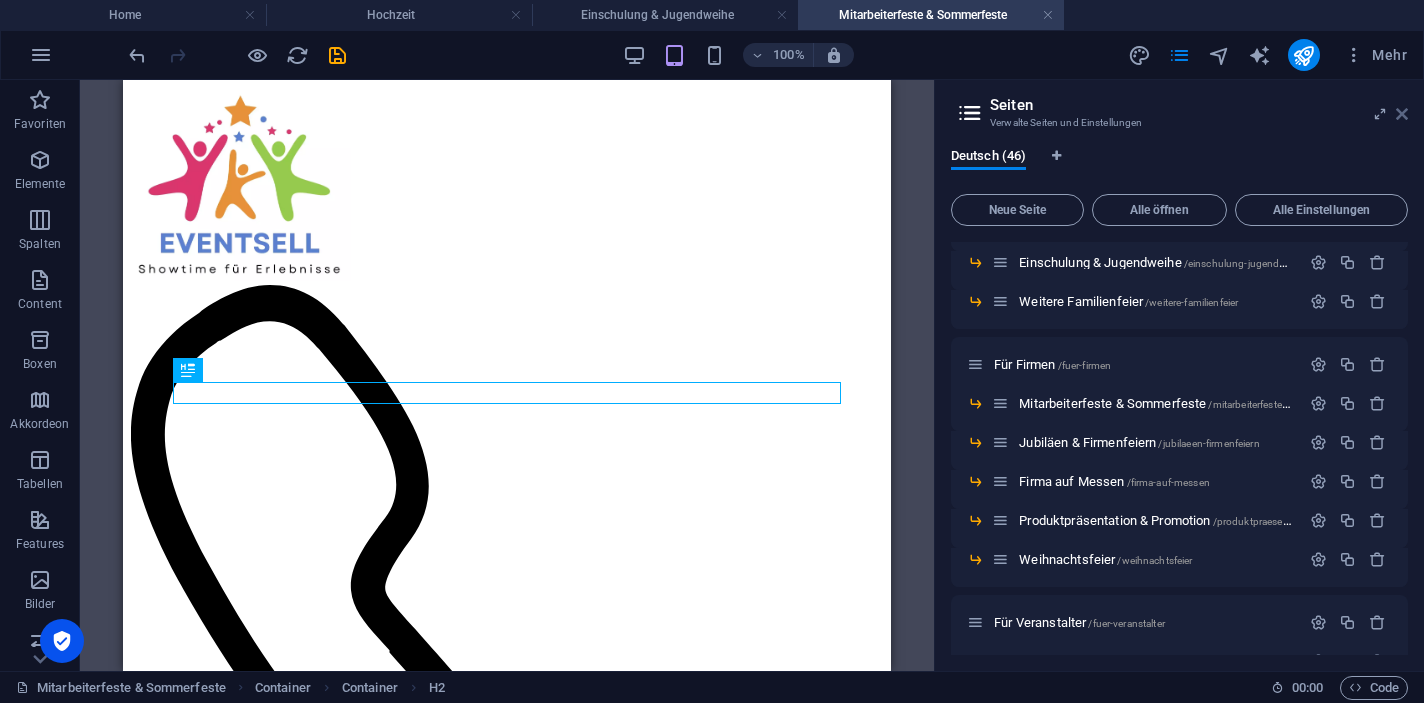 click at bounding box center (1402, 114) 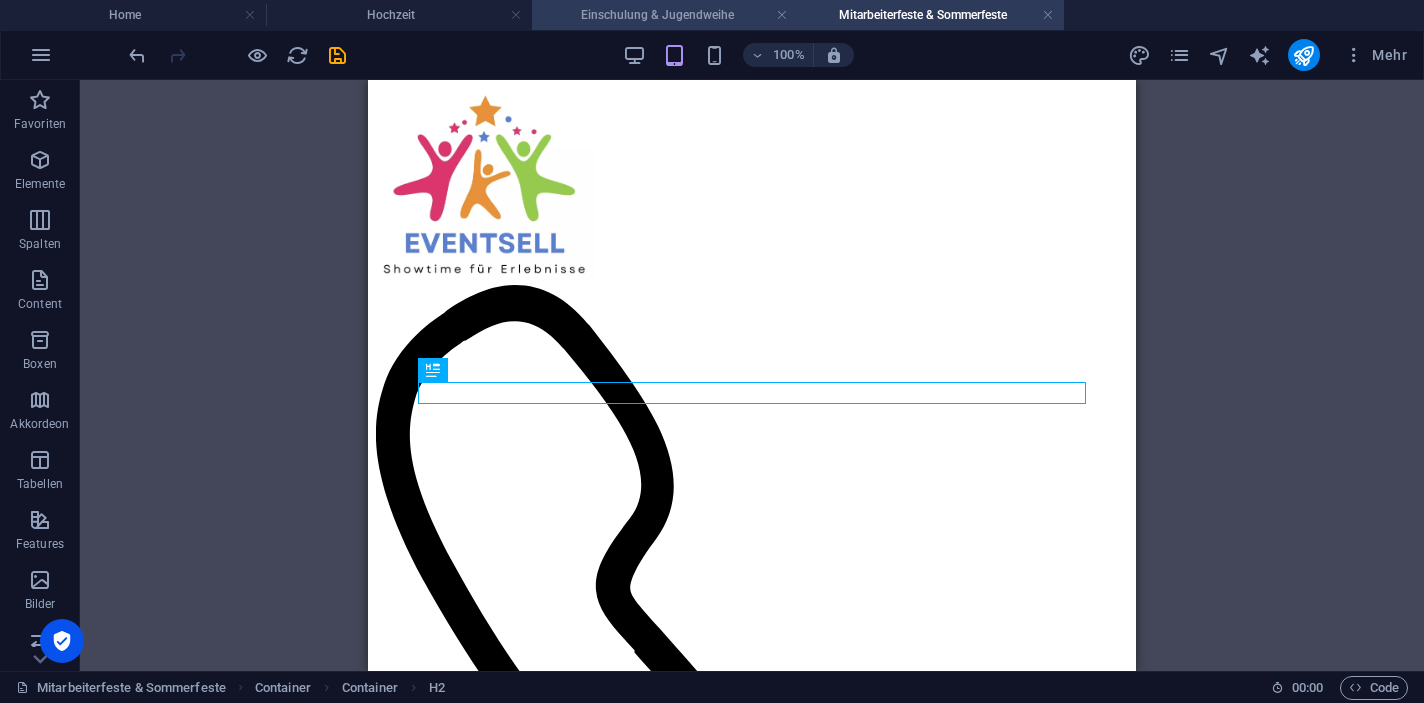 click on "Einschulung & Jugendweihe" at bounding box center (665, 15) 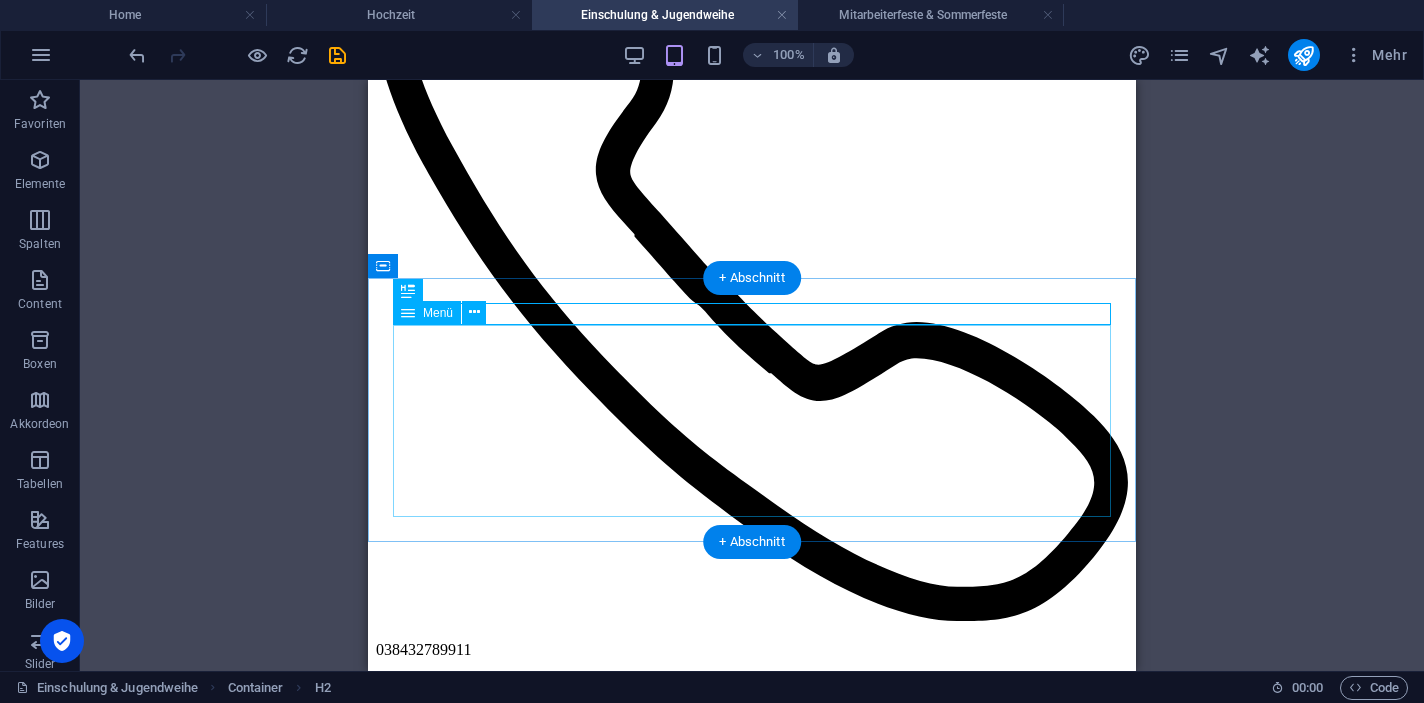 click on "Der besondere Tag – Wir machen ihn unvergesslich Warum Eventsell für Einschulung & Jugendweihe? Das erwartet euch bei Eventsell Zauberclown mit Zaubershow Kinderanimation-Paket Hüpfburg mieten Das sagen unsere Kunden Häufig gestellte Fragen (FAQ)" at bounding box center (752, 4046) 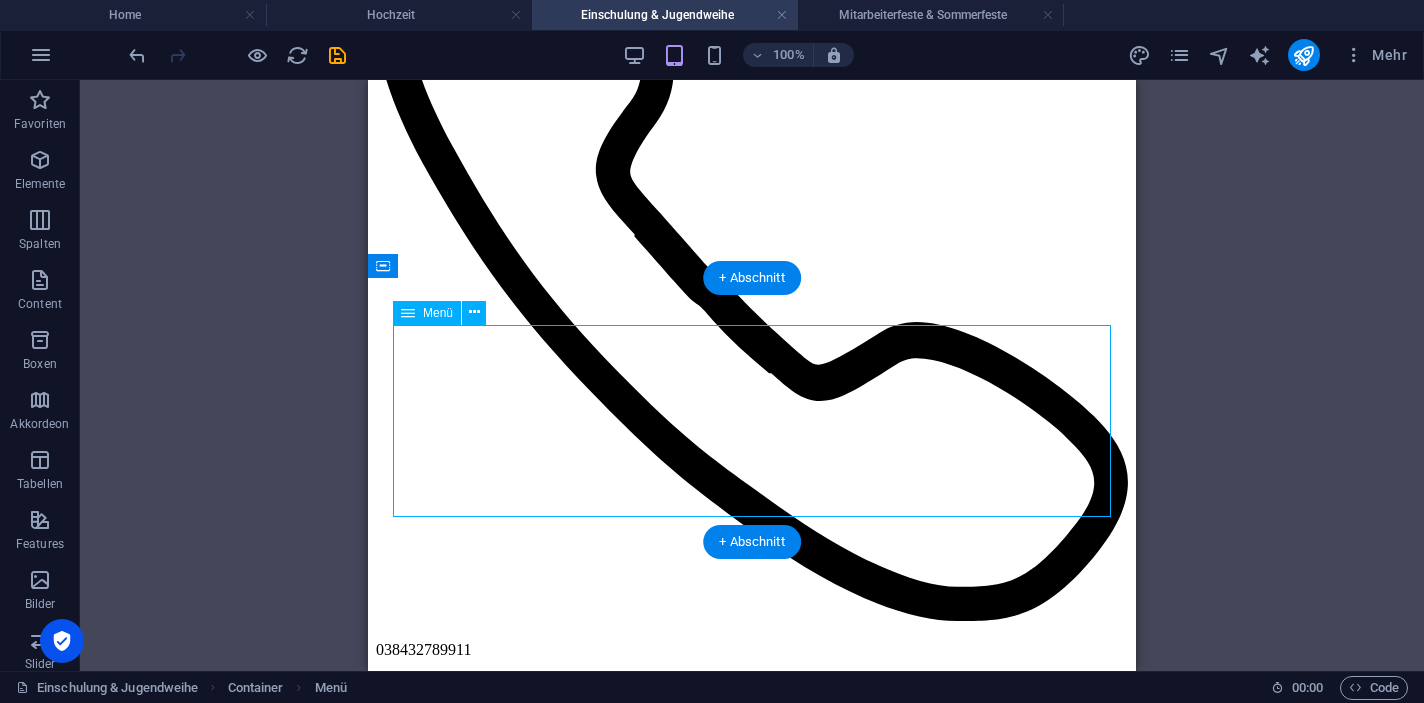 click on "Der besondere Tag – Wir machen ihn unvergesslich Warum Eventsell für Einschulung & Jugendweihe? Das erwartet euch bei Eventsell Zauberclown mit Zaubershow Kinderanimation-Paket Hüpfburg mieten Das sagen unsere Kunden Häufig gestellte Fragen (FAQ)" at bounding box center [752, 4046] 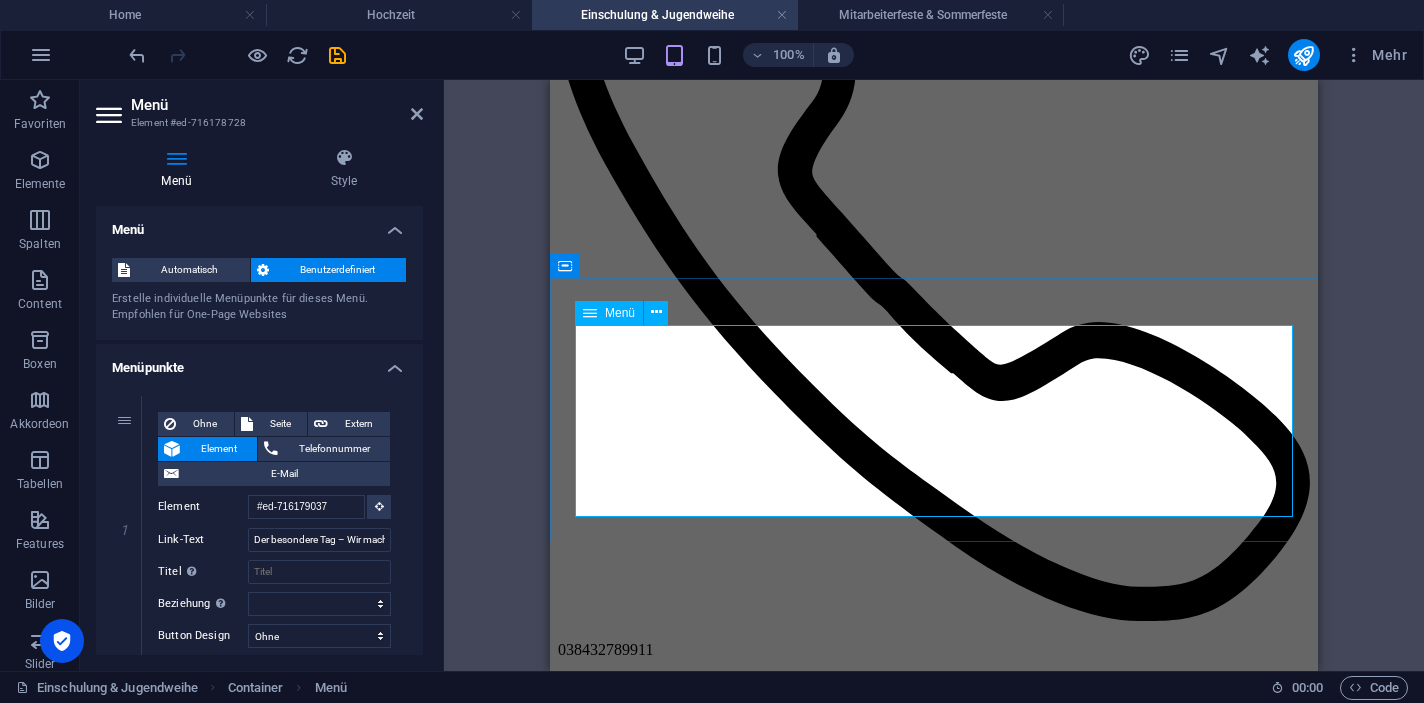 click on "Der besondere Tag – Wir machen ihn unvergesslich Warum Eventsell für Einschulung & Jugendweihe? Das erwartet euch bei Eventsell Zauberclown mit Zaubershow Kinderanimation-Paket Hüpfburg mieten Das sagen unsere Kunden Häufig gestellte Fragen (FAQ)" at bounding box center [934, 4046] 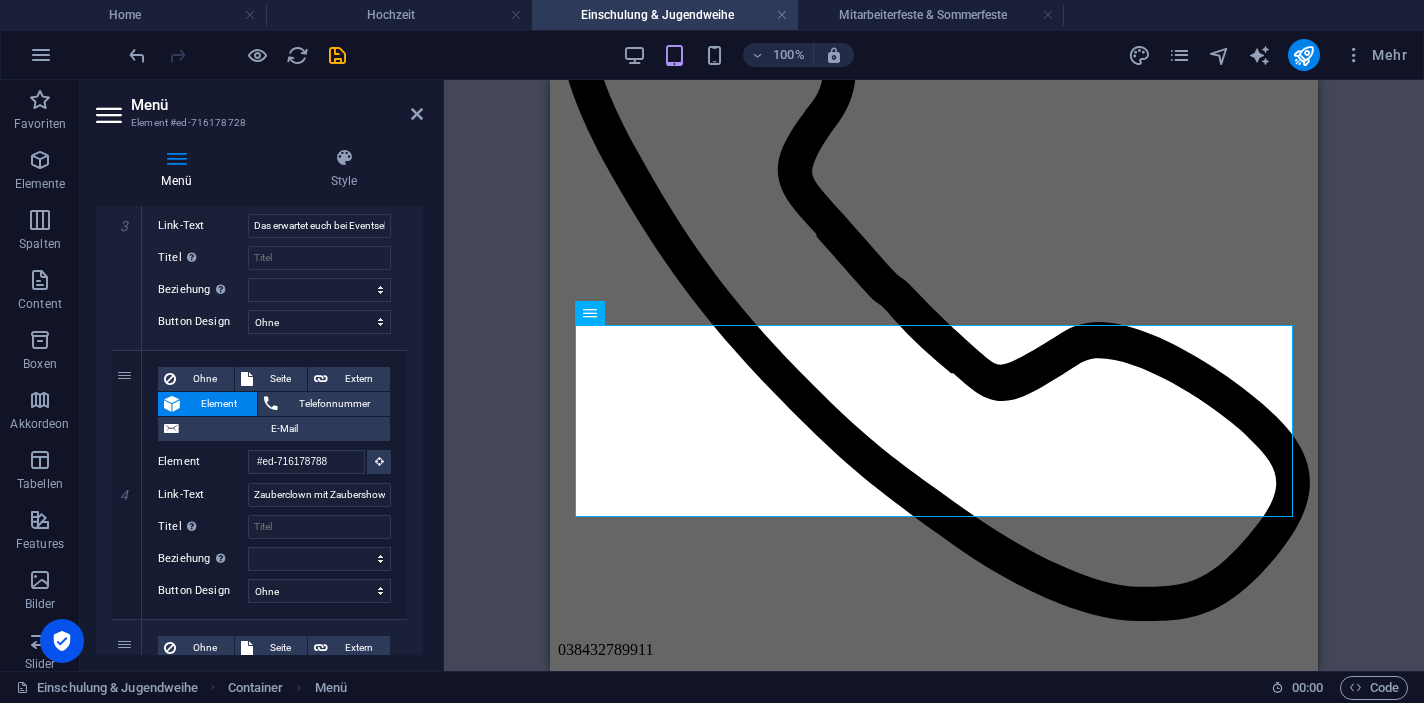 scroll, scrollTop: 900, scrollLeft: 0, axis: vertical 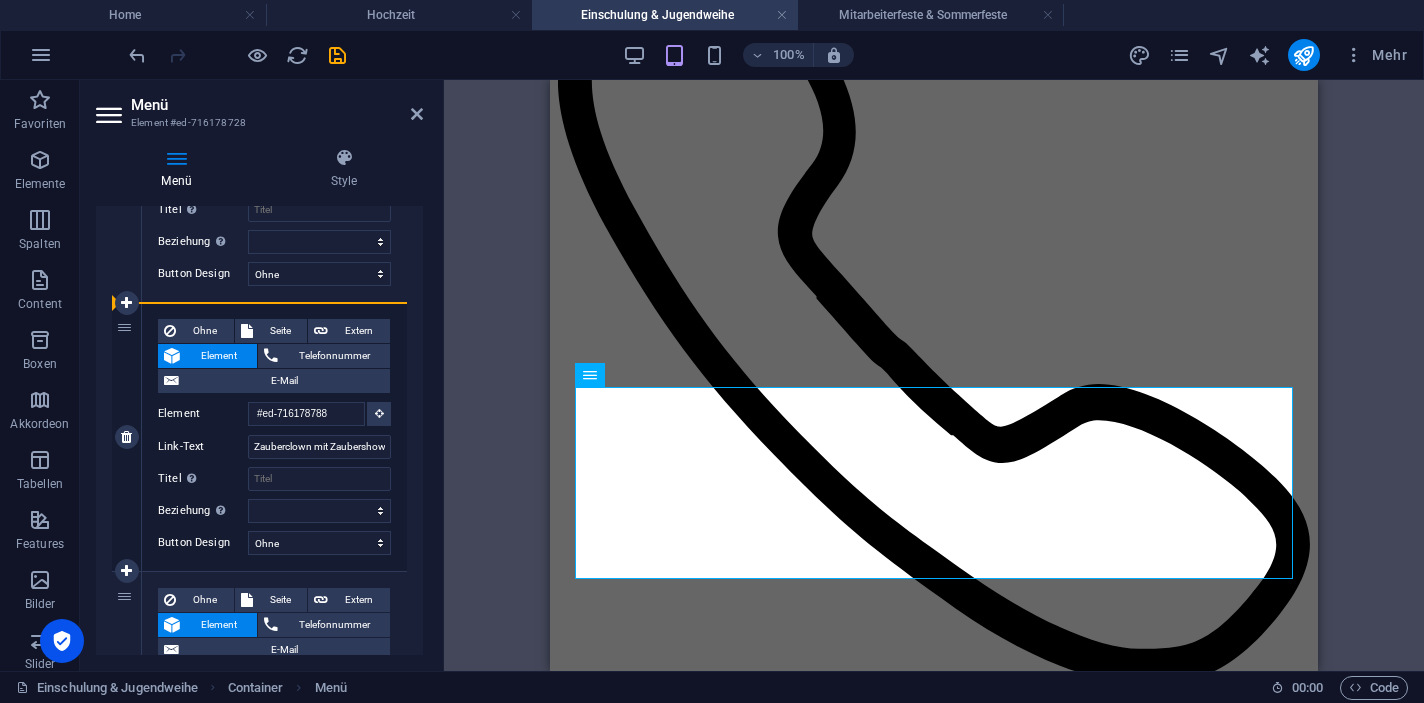 drag, startPoint x: 124, startPoint y: 323, endPoint x: 140, endPoint y: 326, distance: 16.27882 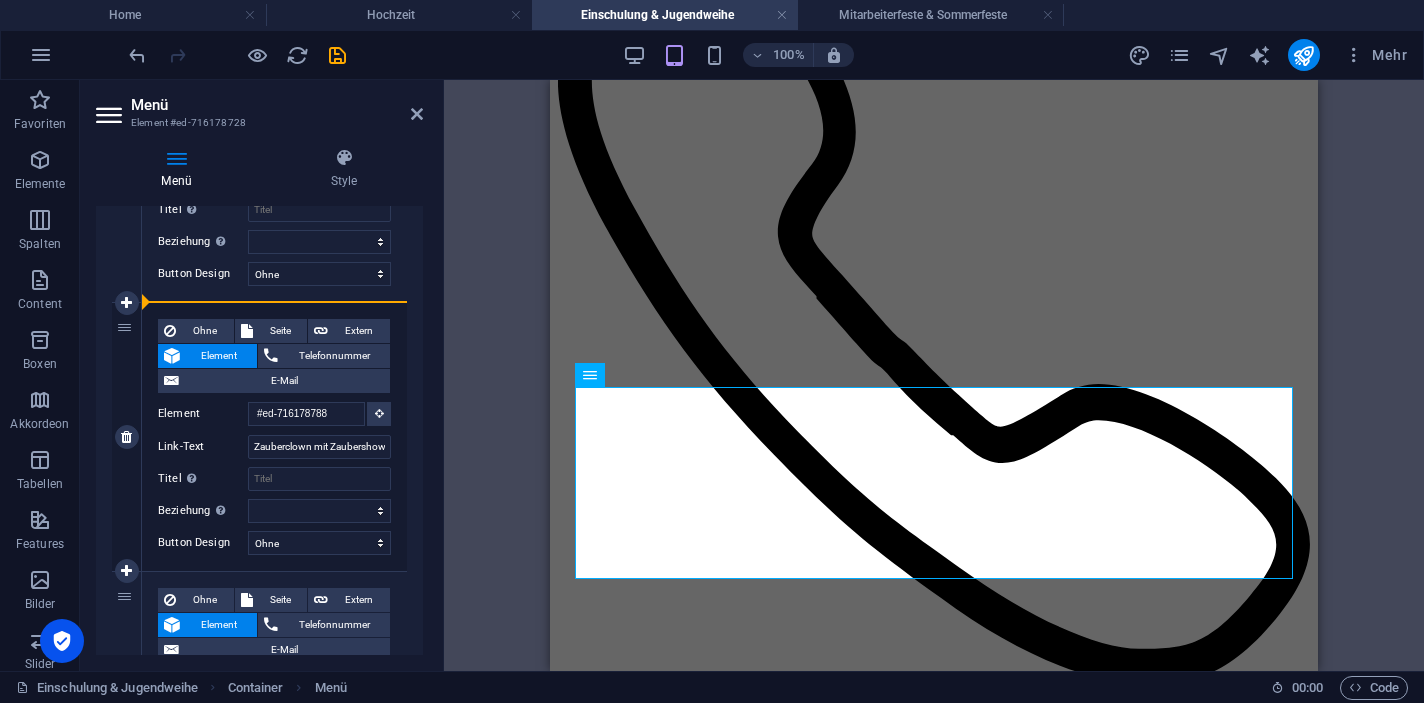 drag, startPoint x: 128, startPoint y: 327, endPoint x: 244, endPoint y: 306, distance: 117.88554 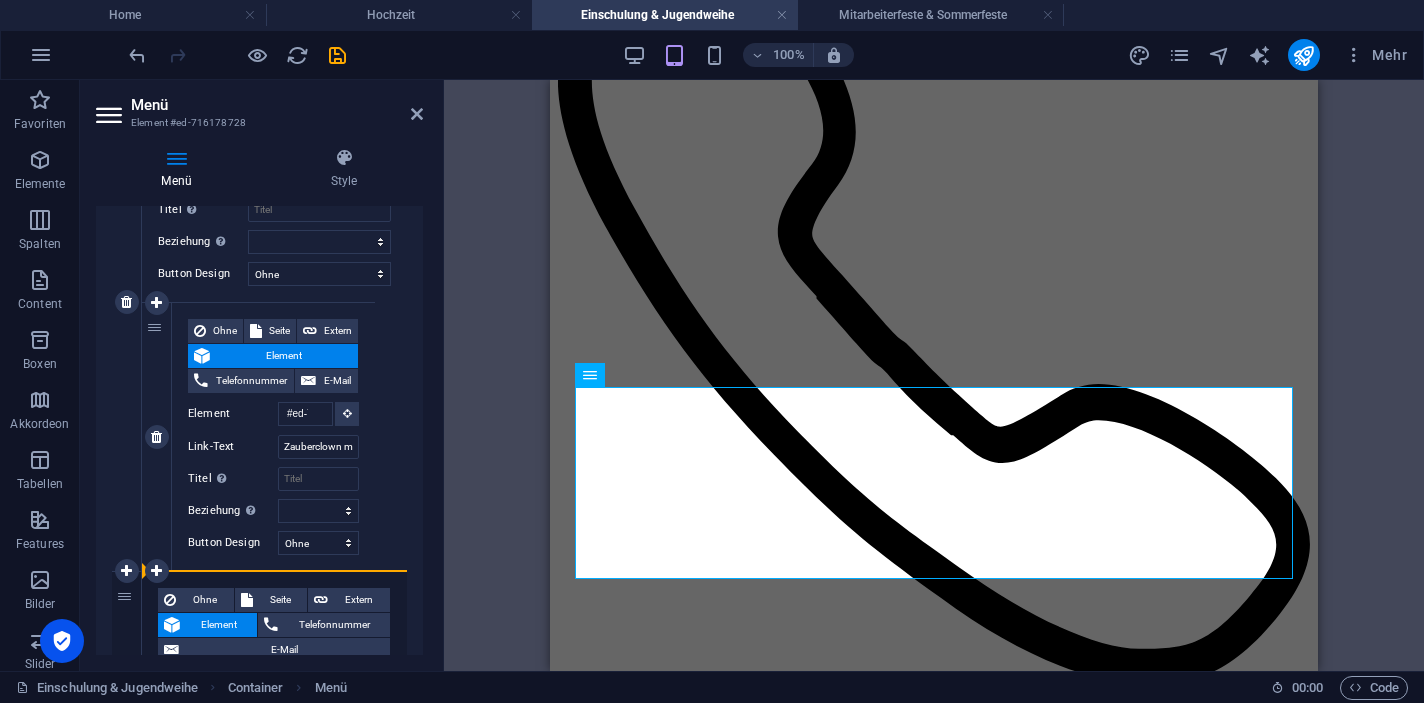 drag, startPoint x: 123, startPoint y: 598, endPoint x: 206, endPoint y: 548, distance: 96.89685 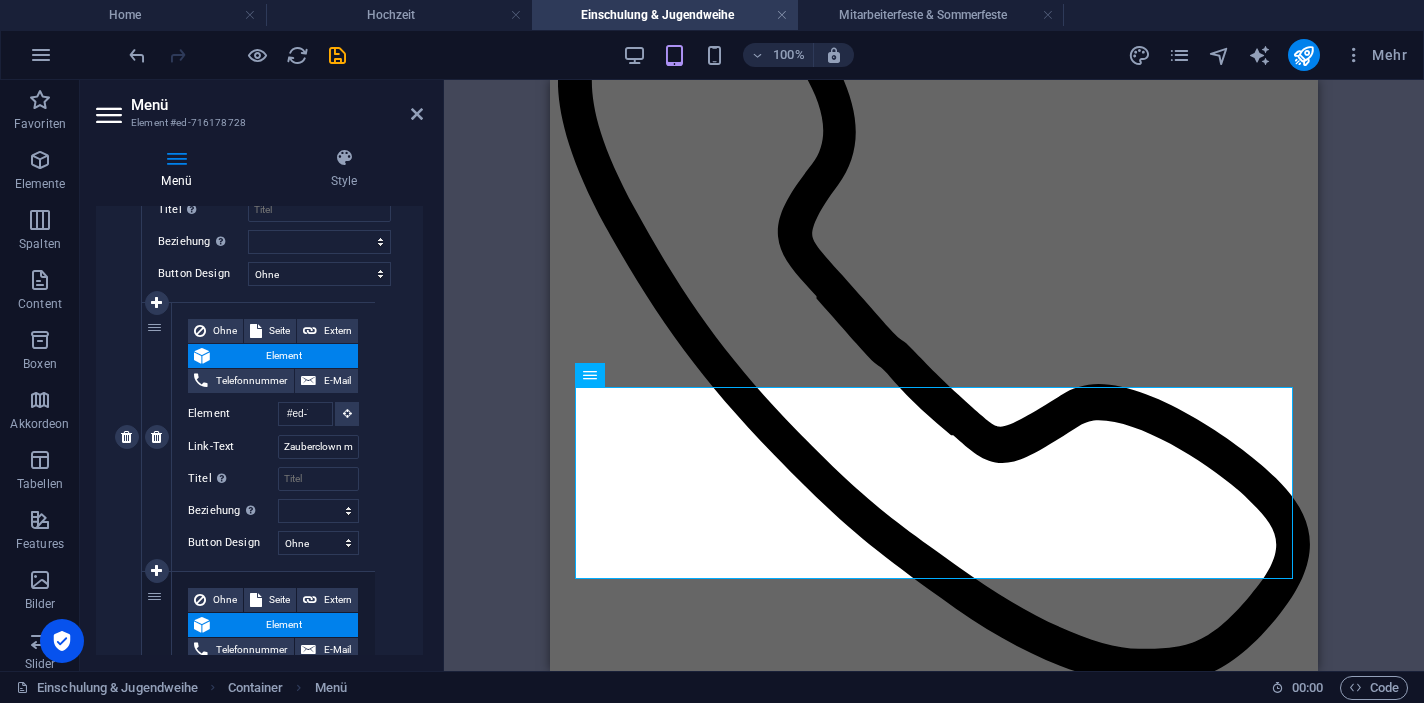 select 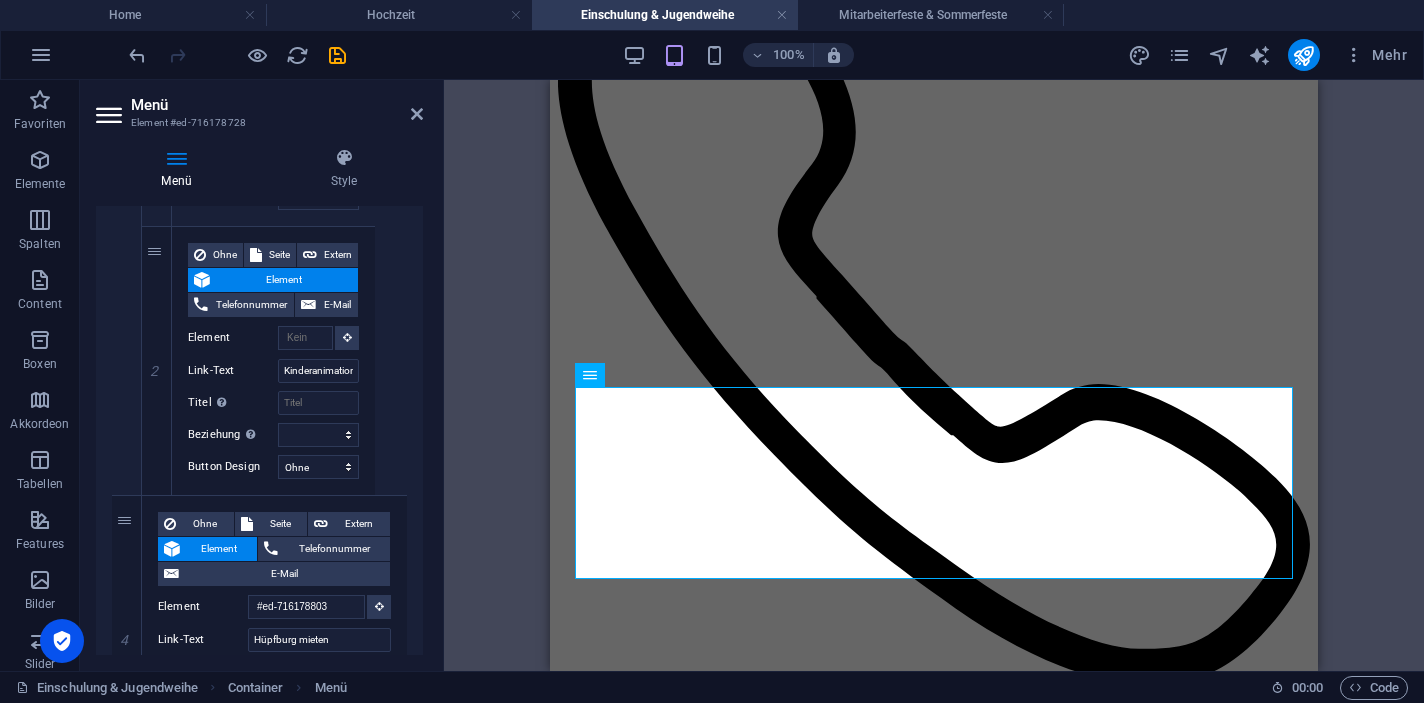 scroll, scrollTop: 1250, scrollLeft: 0, axis: vertical 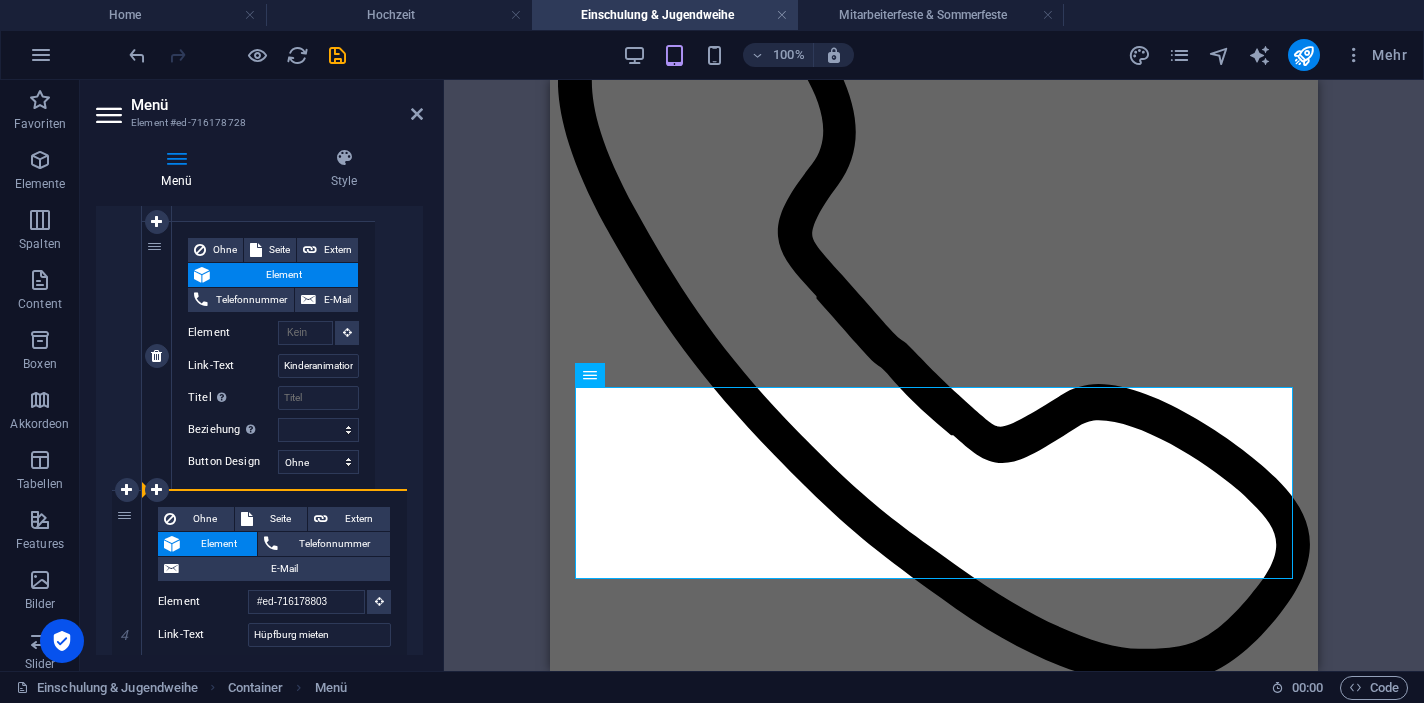 drag, startPoint x: 127, startPoint y: 513, endPoint x: 208, endPoint y: 472, distance: 90.78546 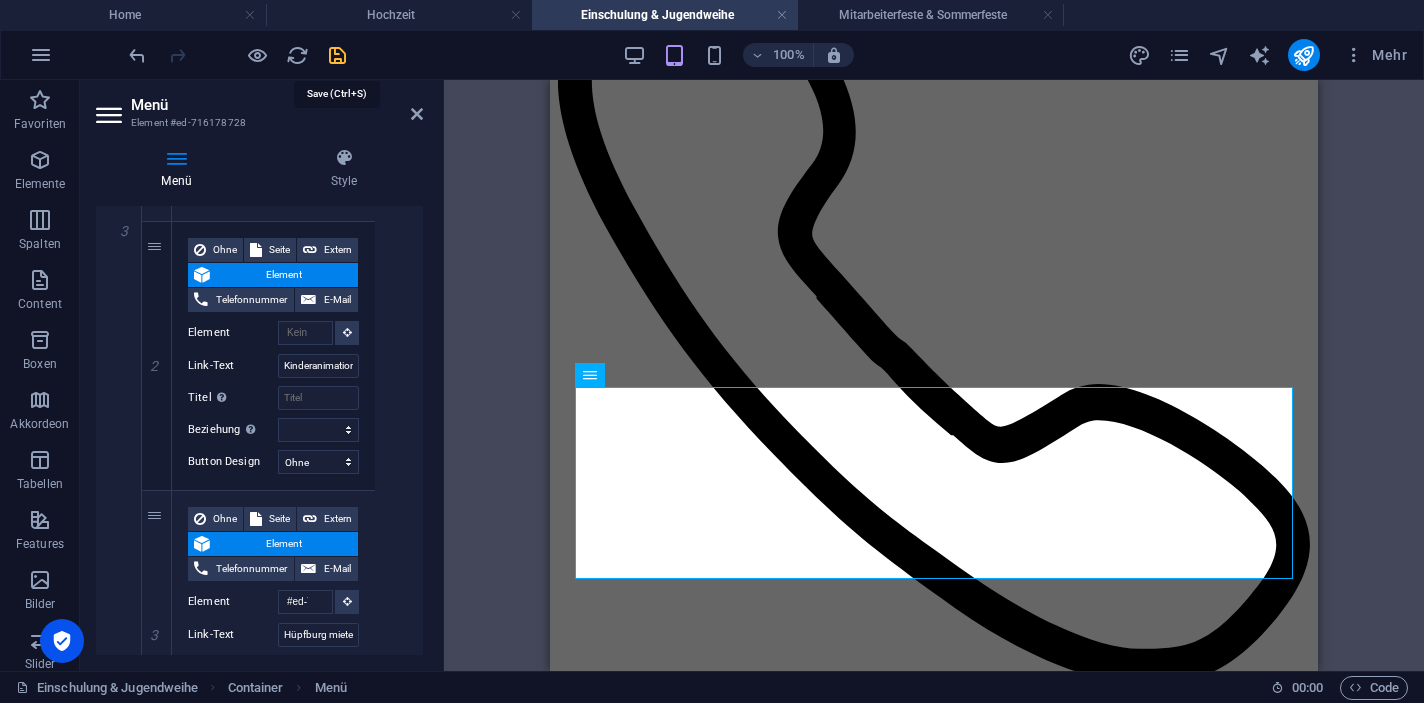 click at bounding box center [337, 55] 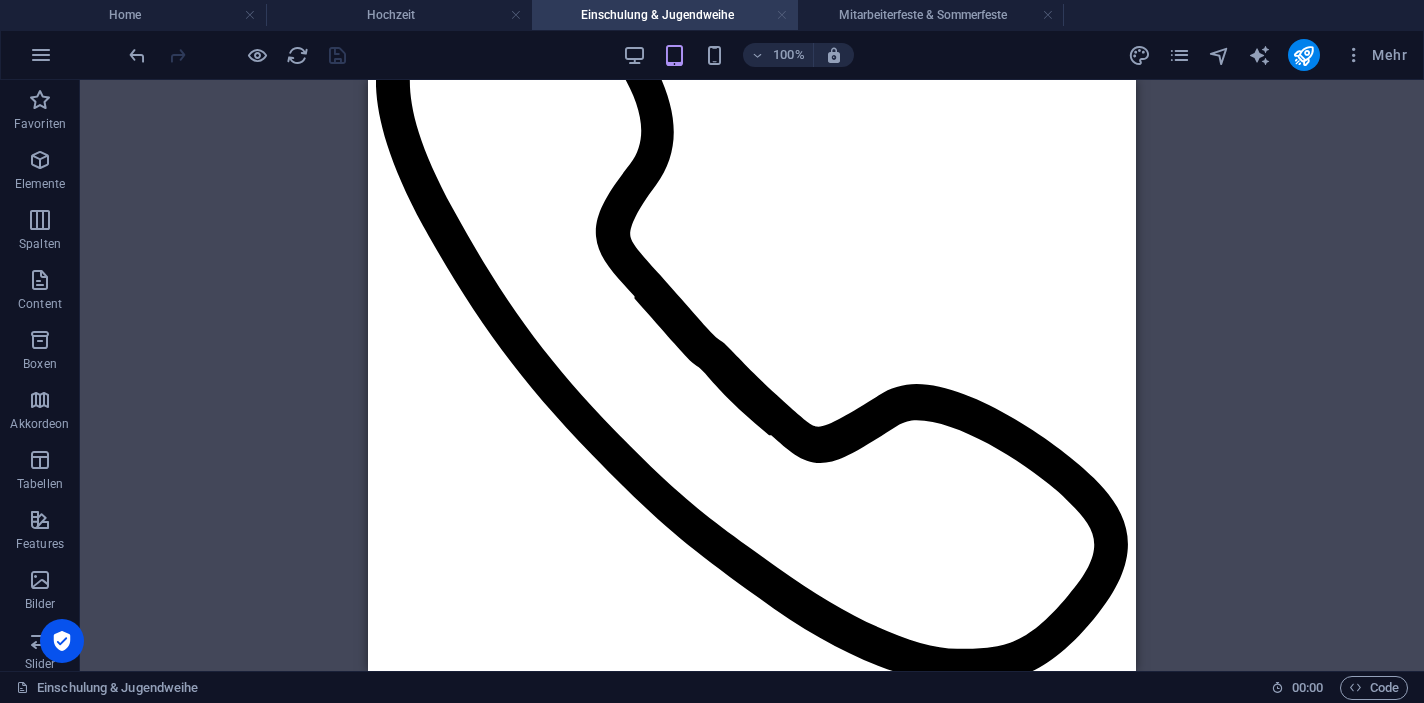 click at bounding box center [782, 15] 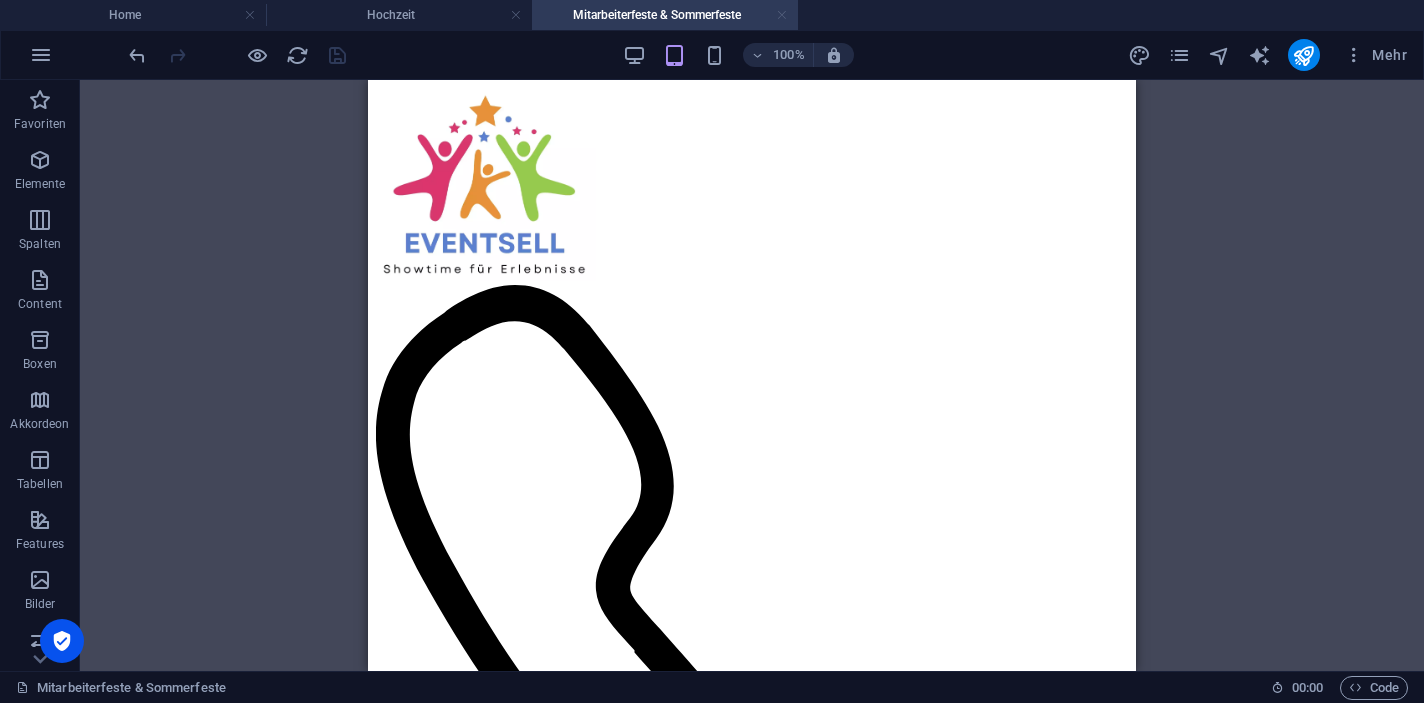 click at bounding box center (782, 15) 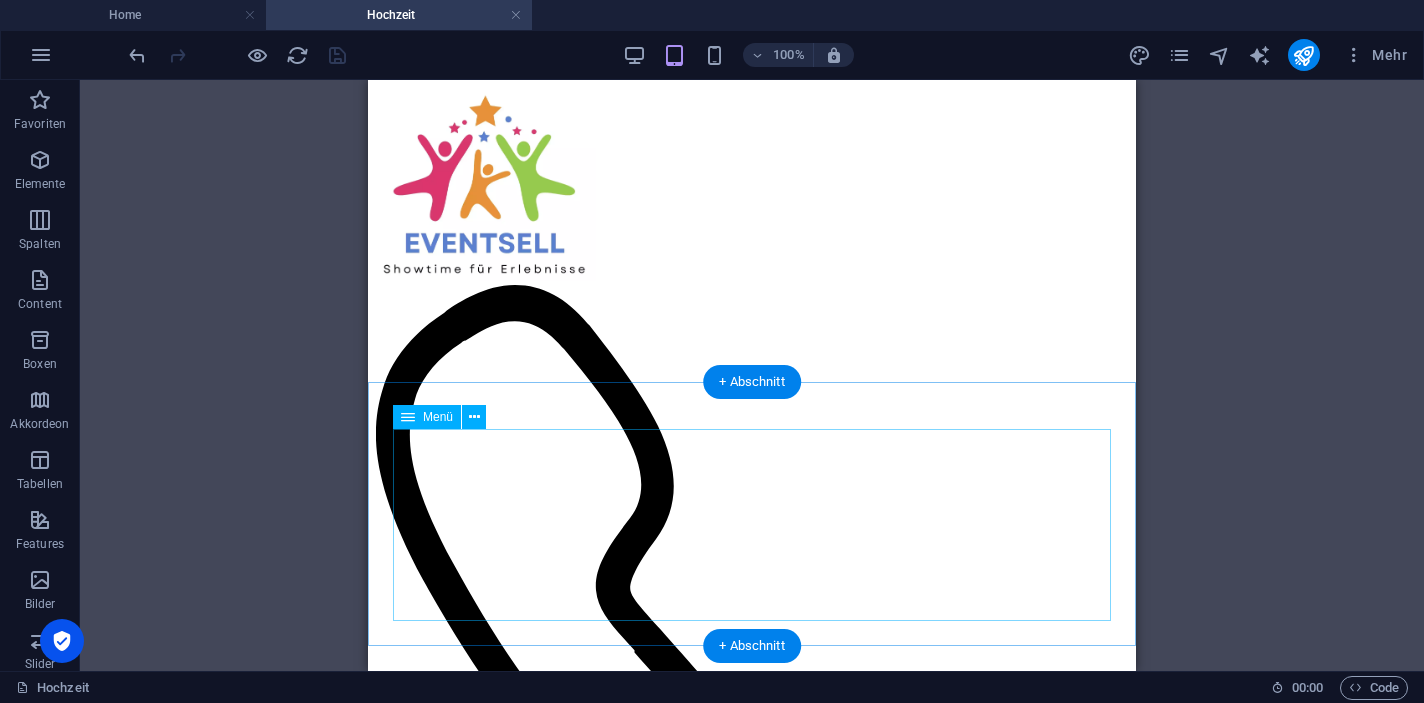 click on "Eure Traumhochzeit mit Eventsell Warum Eventsell für eure Hochzeit? Das erwartet euch bei Eventsell Kinderspaß bei Hochzeiten: Kinderanimation-Pakete Zauberclown für die Hochzeit buchen Ballondekoration für Hochzeit Hochzeitsfeuerwerk als krönender Abschluss Das sagen unsere Kunden" at bounding box center (752, 4462) 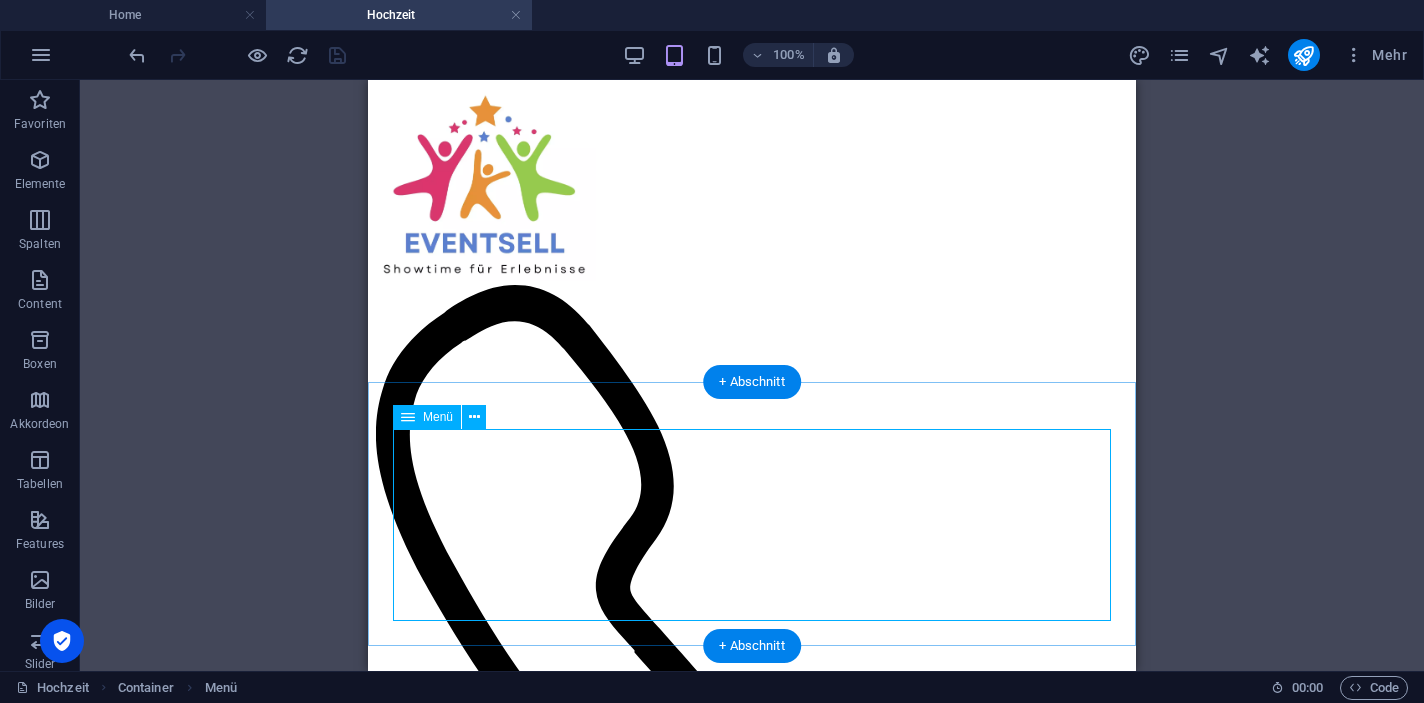 click on "Menü" at bounding box center [427, 417] 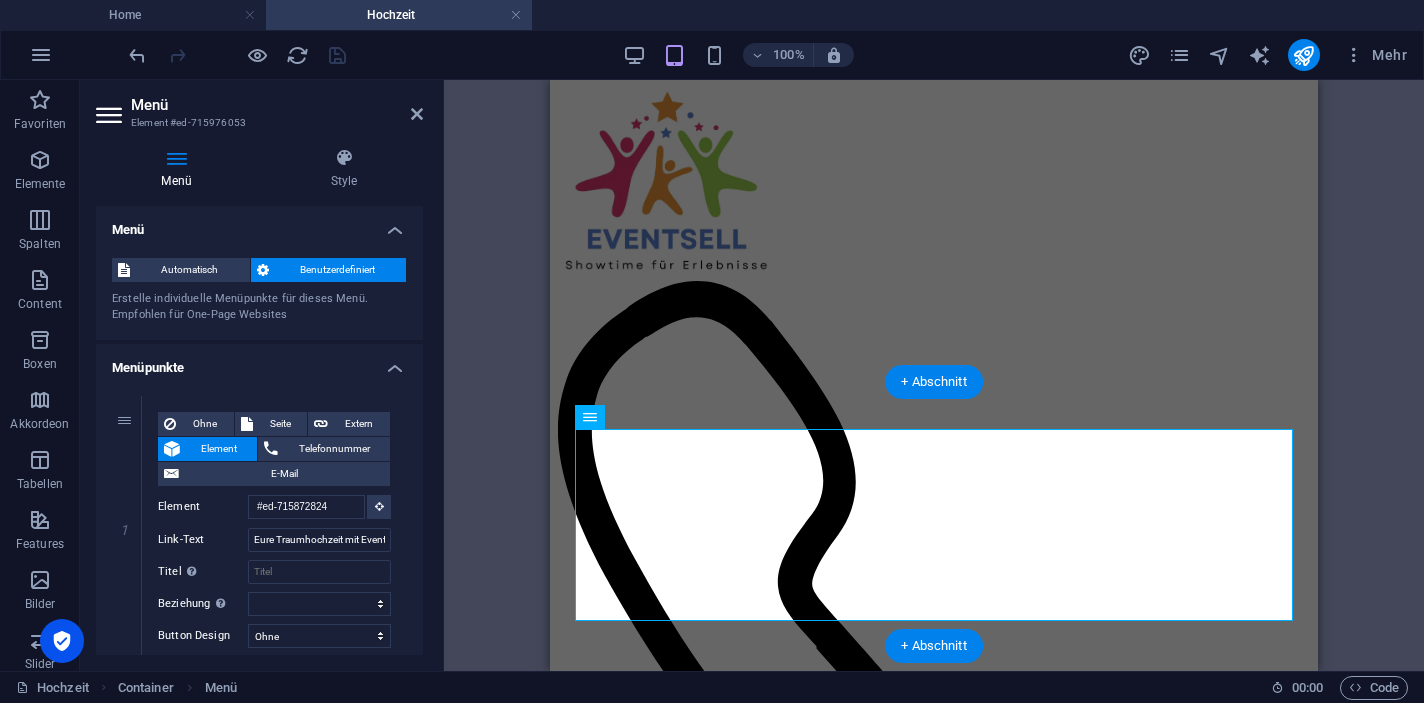 scroll, scrollTop: 0, scrollLeft: 0, axis: both 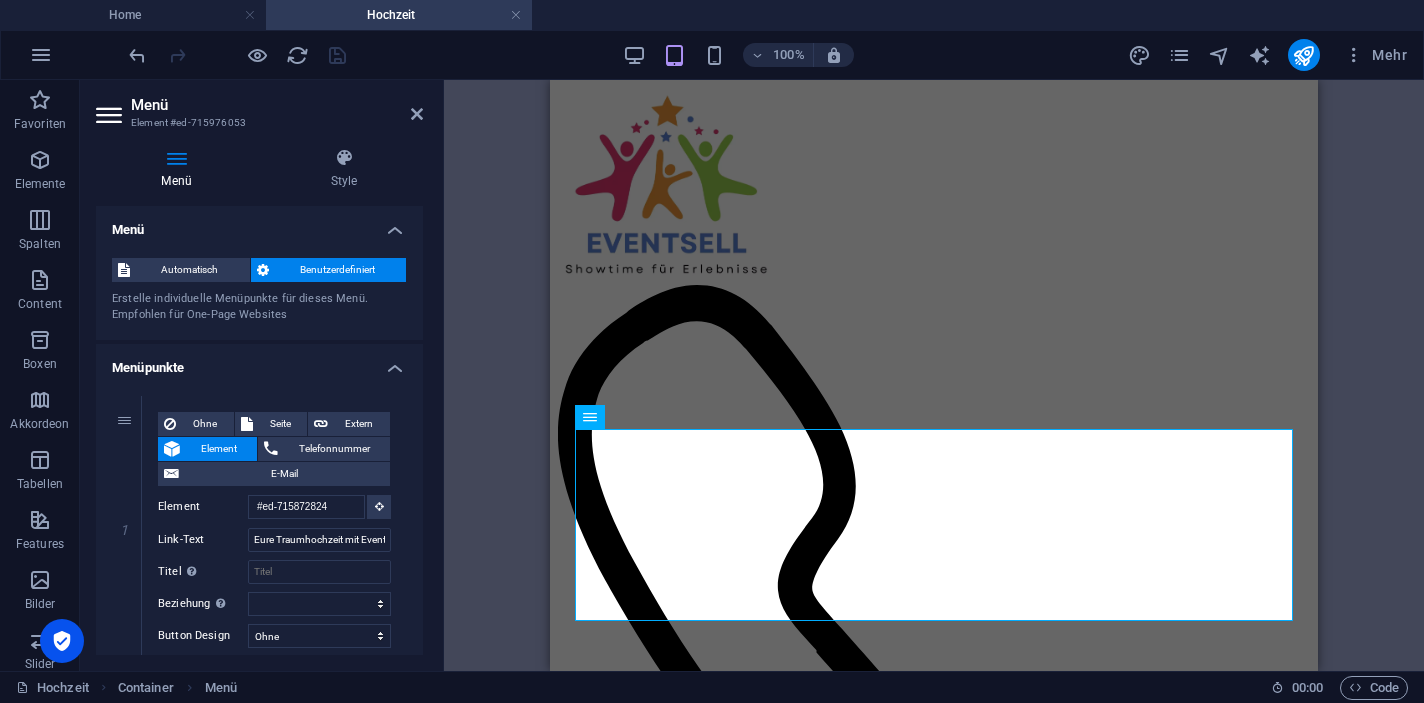drag, startPoint x: 418, startPoint y: 272, endPoint x: 424, endPoint y: 304, distance: 32.55764 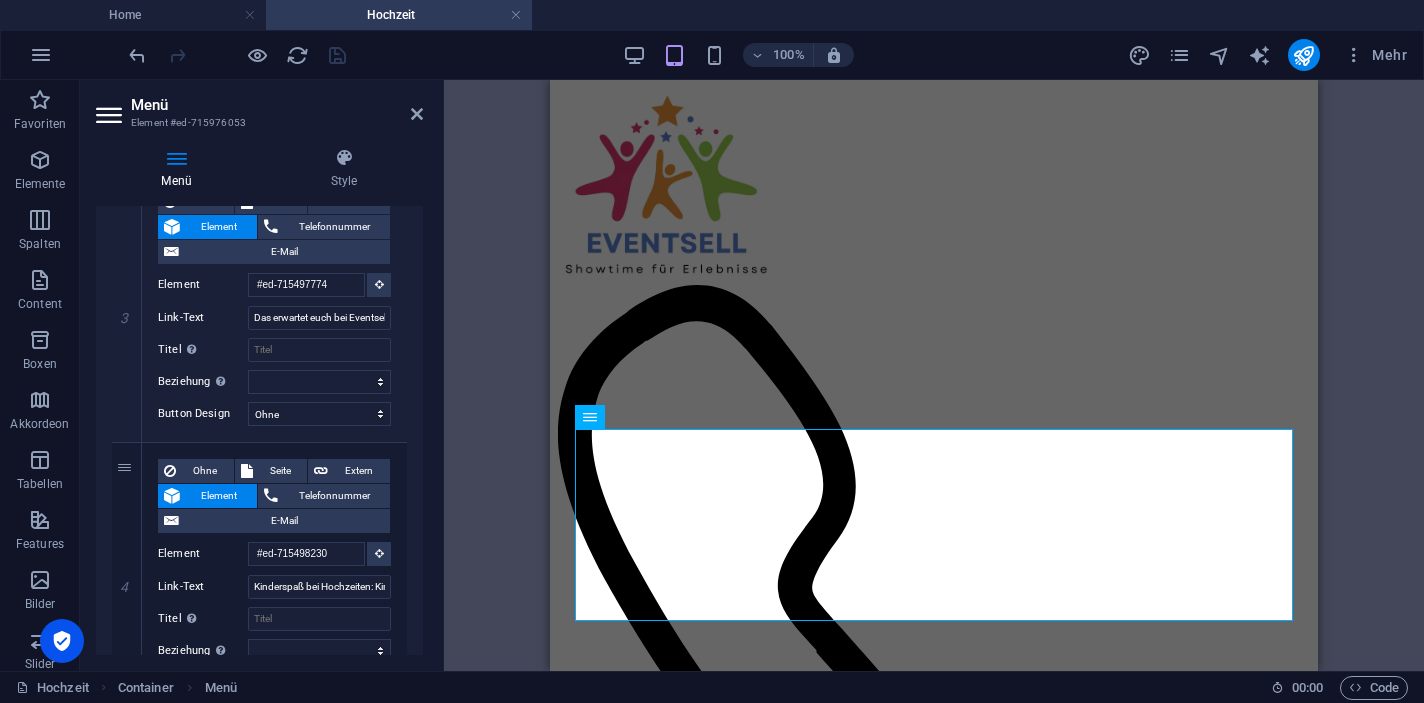 scroll, scrollTop: 787, scrollLeft: 0, axis: vertical 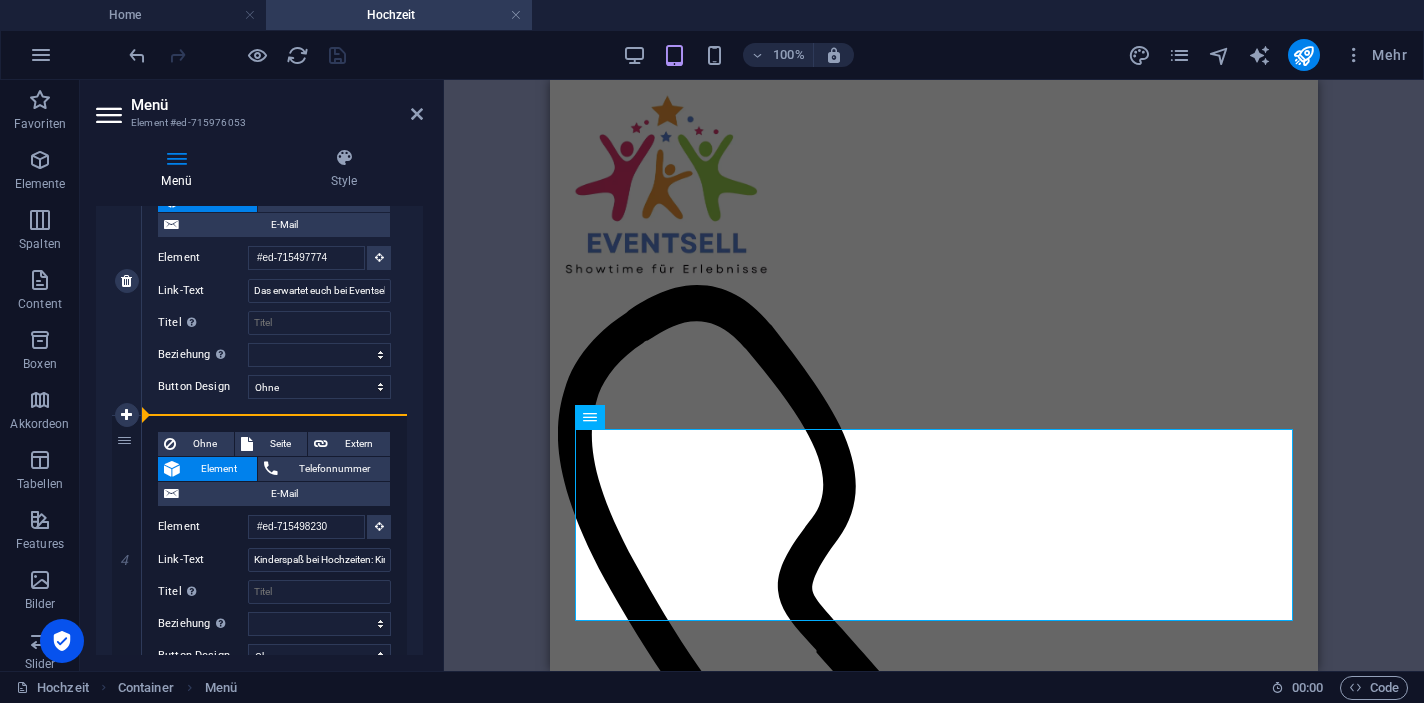 drag, startPoint x: 123, startPoint y: 435, endPoint x: 280, endPoint y: 405, distance: 159.84055 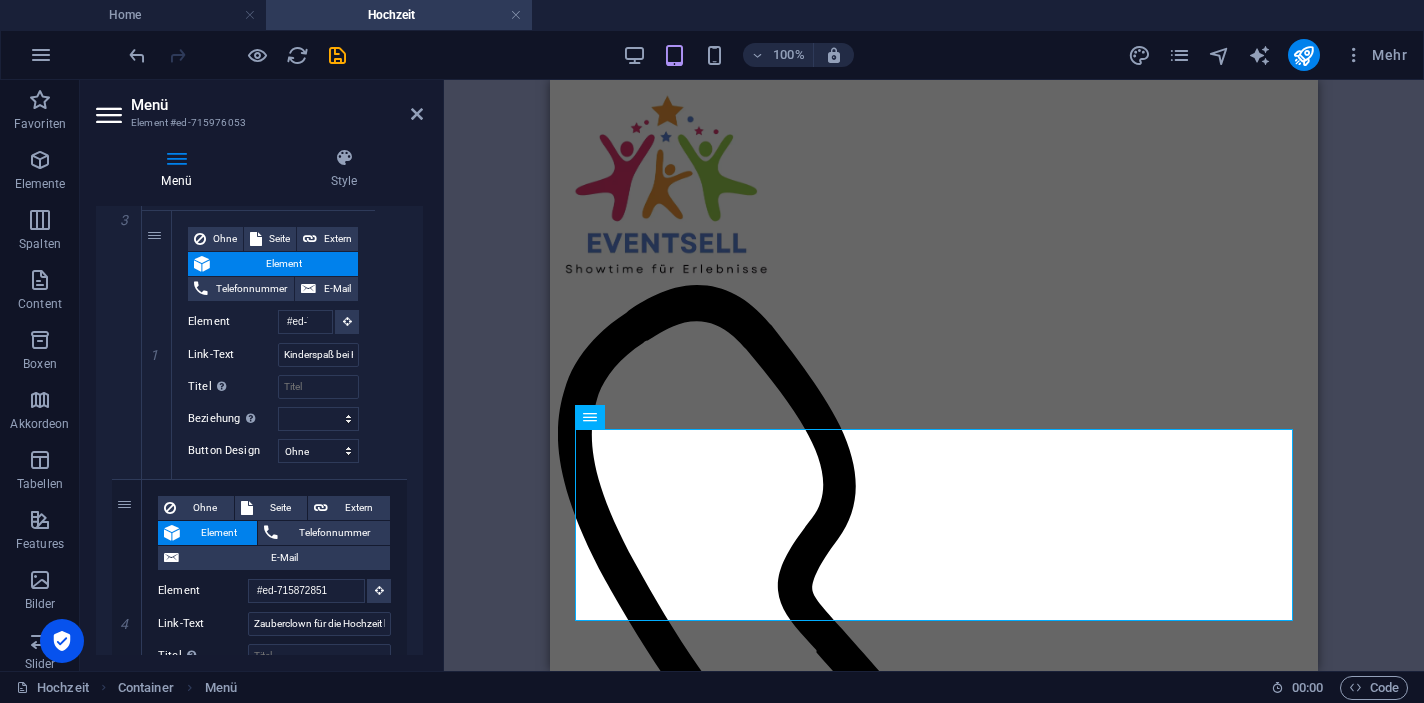 scroll, scrollTop: 1029, scrollLeft: 0, axis: vertical 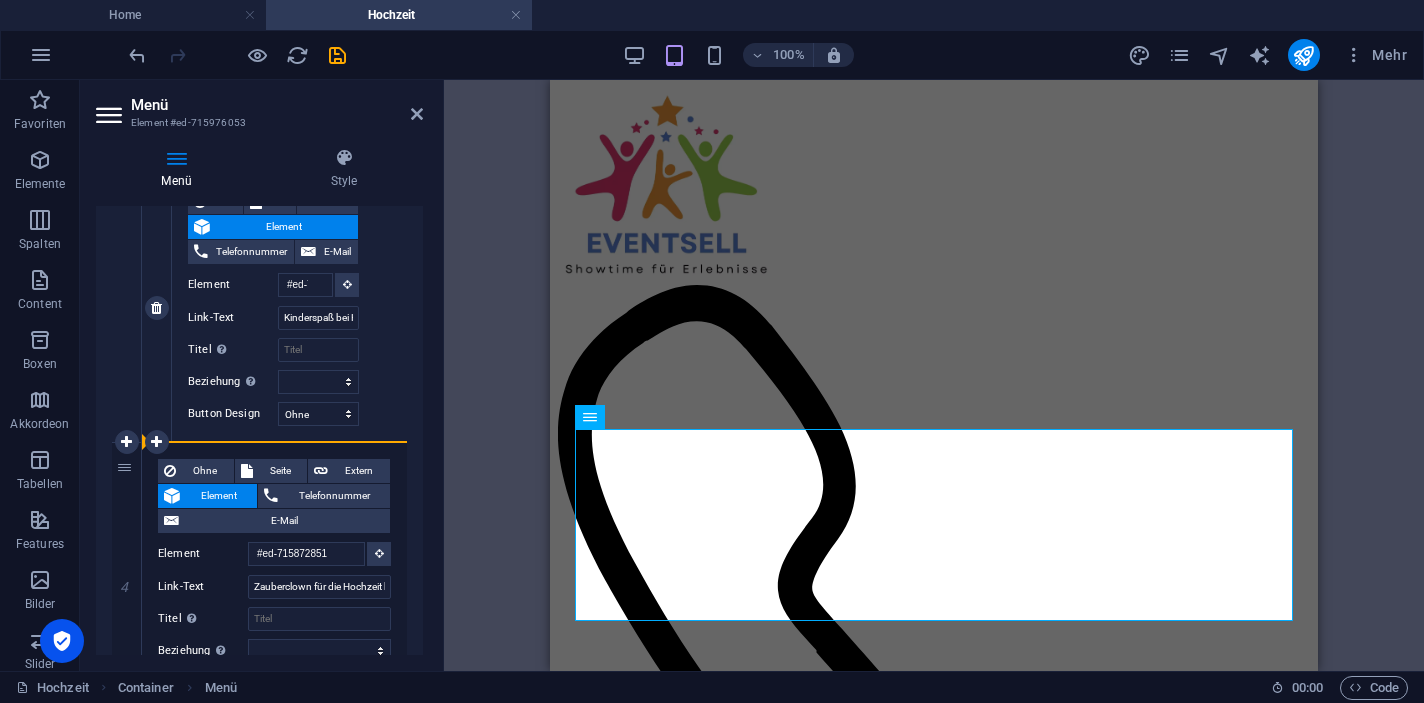 drag, startPoint x: 131, startPoint y: 474, endPoint x: 203, endPoint y: 432, distance: 83.35467 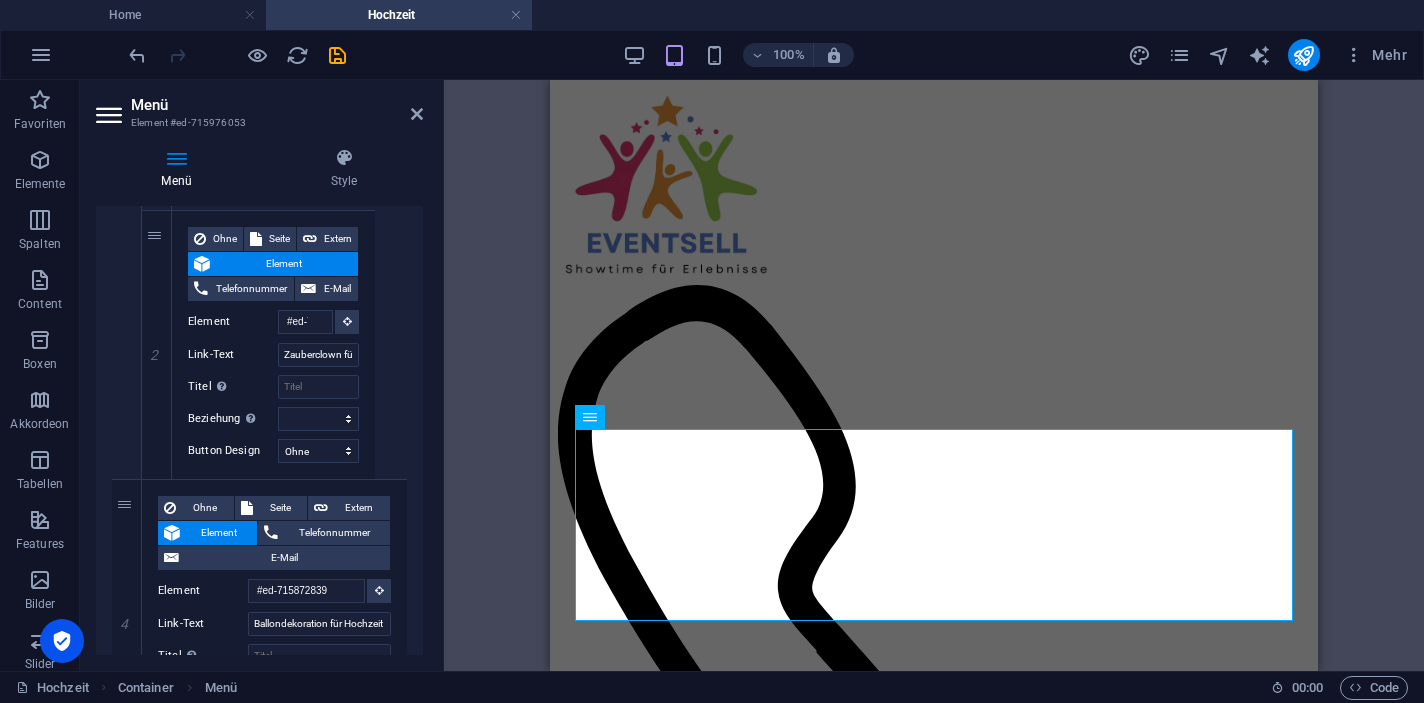 scroll, scrollTop: 1272, scrollLeft: 0, axis: vertical 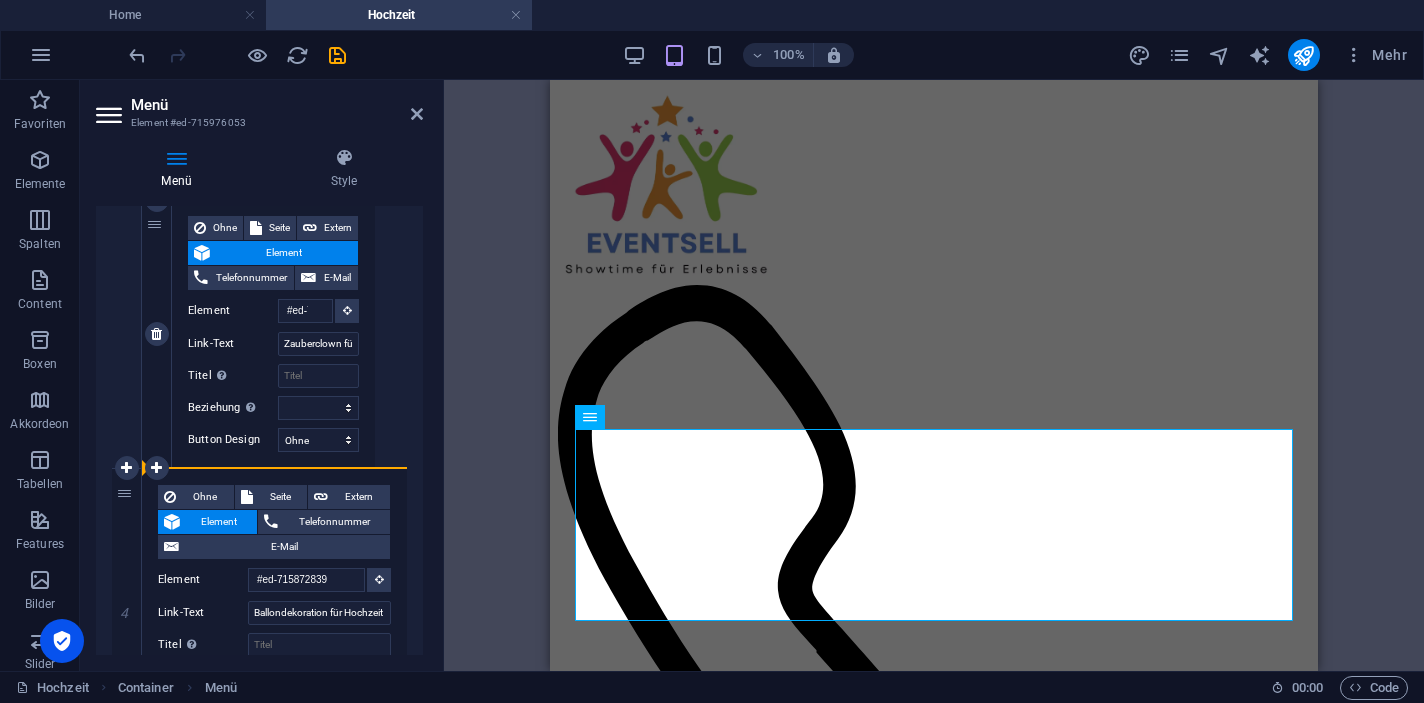 drag, startPoint x: 126, startPoint y: 490, endPoint x: 216, endPoint y: 452, distance: 97.6934 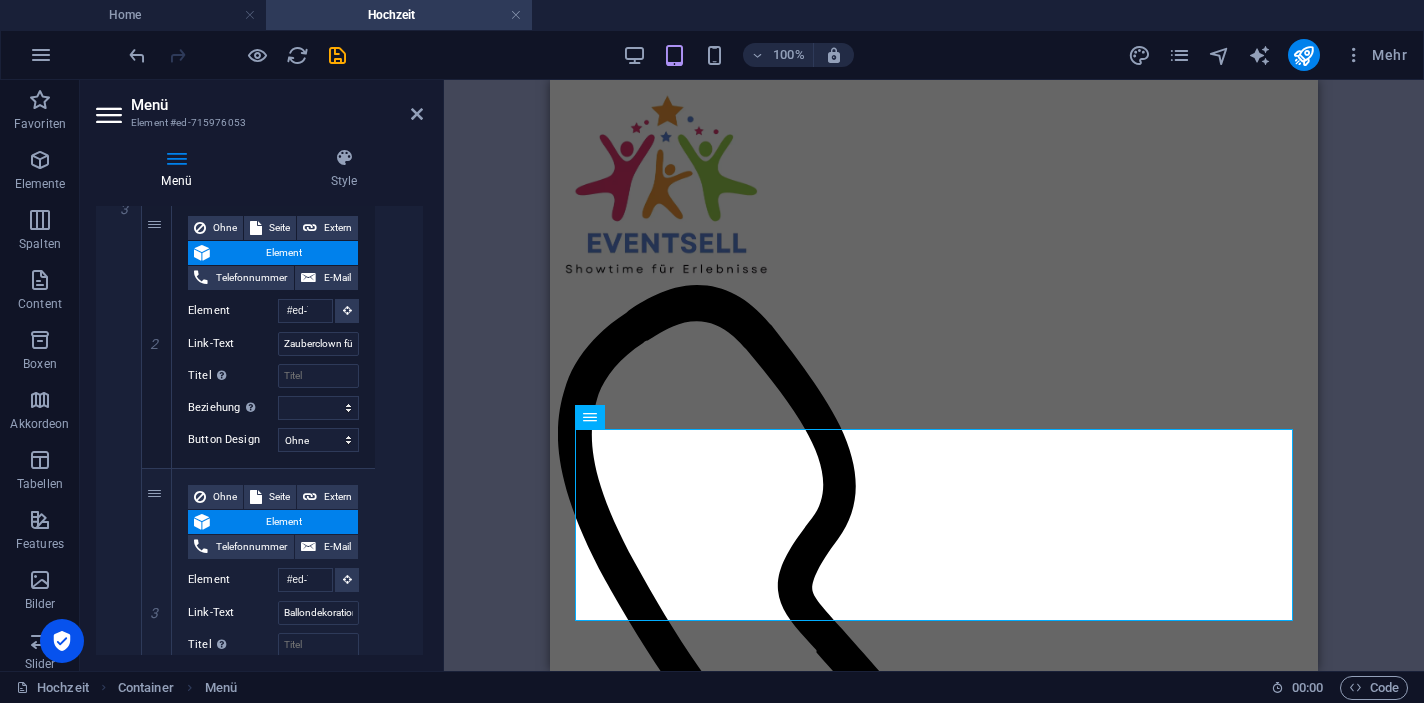 drag, startPoint x: 417, startPoint y: 464, endPoint x: 417, endPoint y: 497, distance: 33 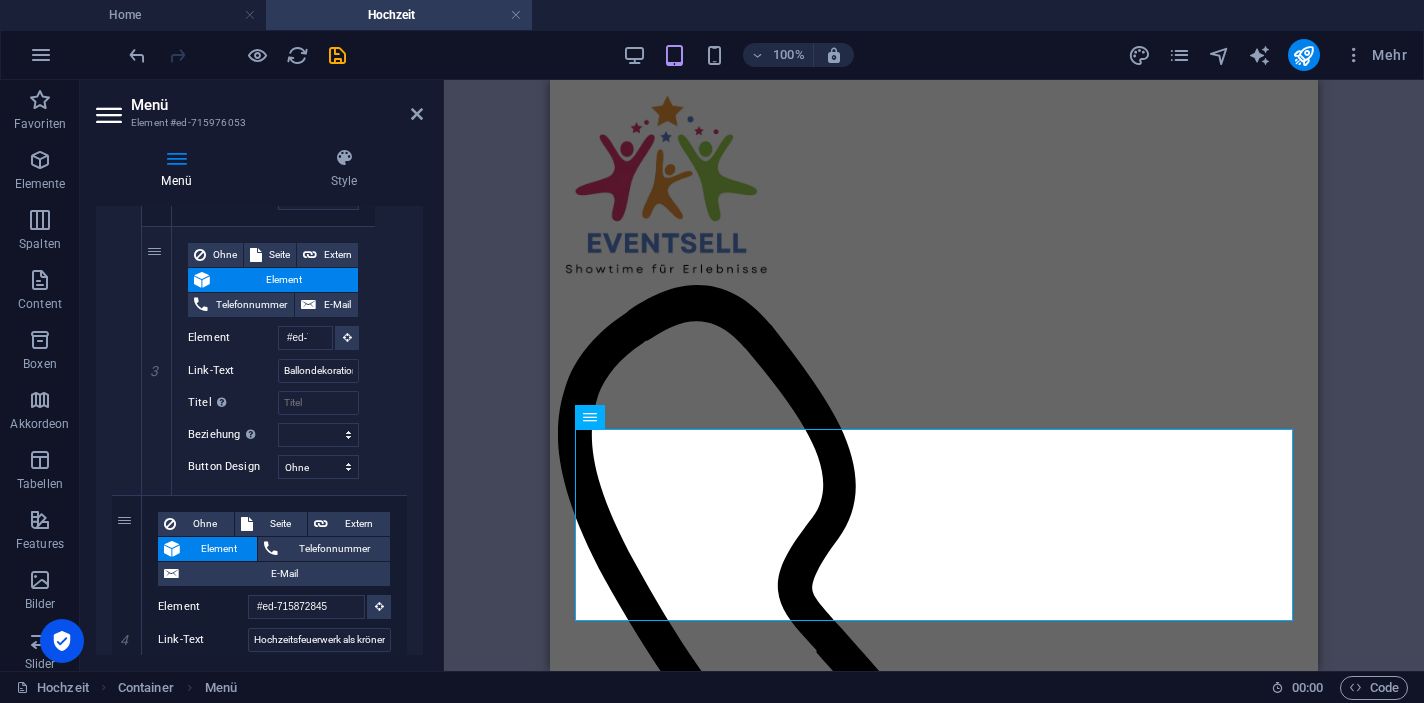 scroll, scrollTop: 1552, scrollLeft: 0, axis: vertical 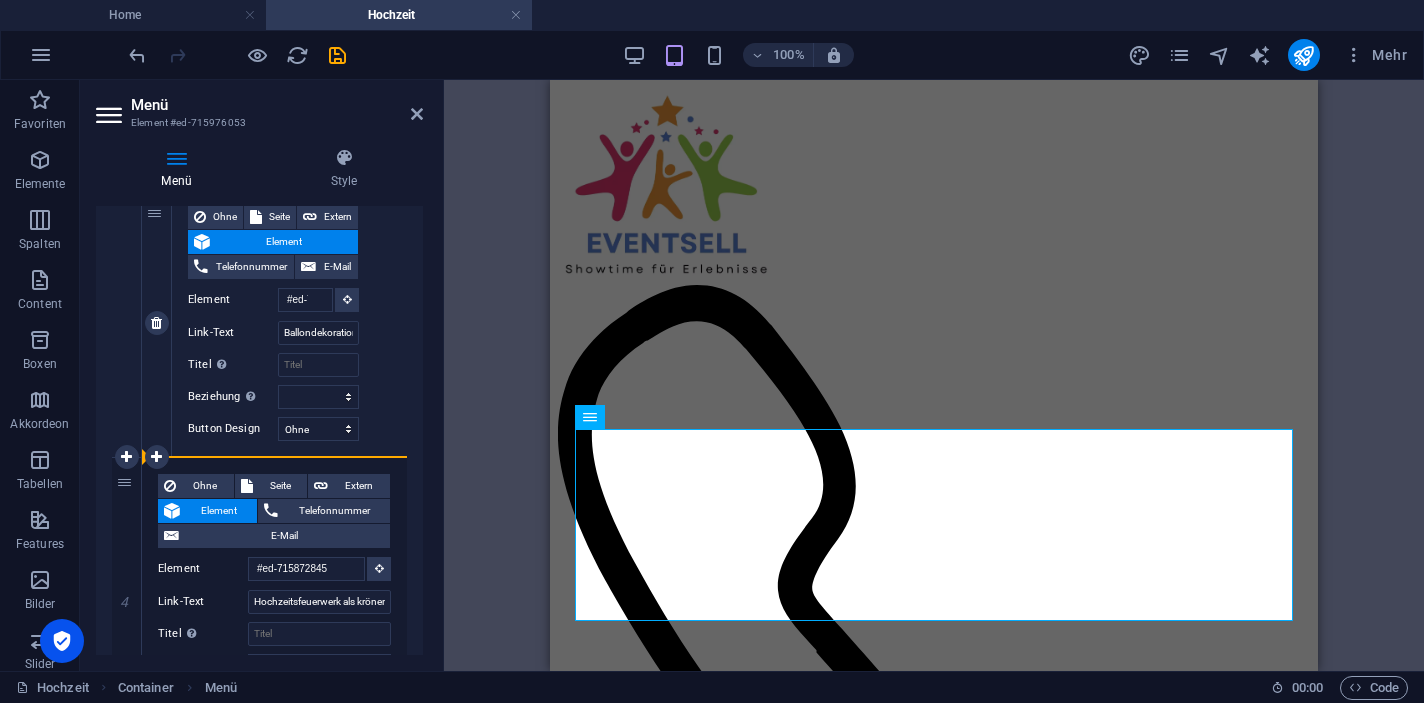 drag, startPoint x: 126, startPoint y: 481, endPoint x: 203, endPoint y: 444, distance: 85.42833 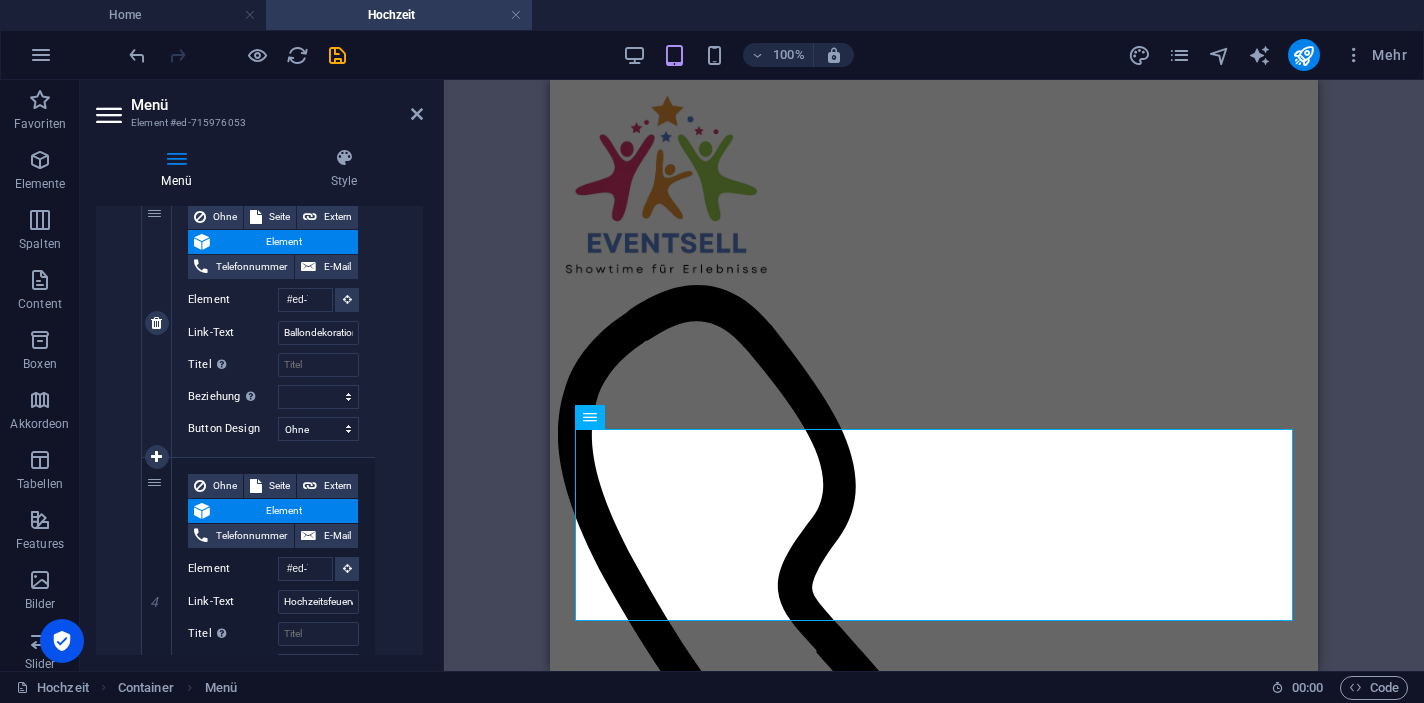 select 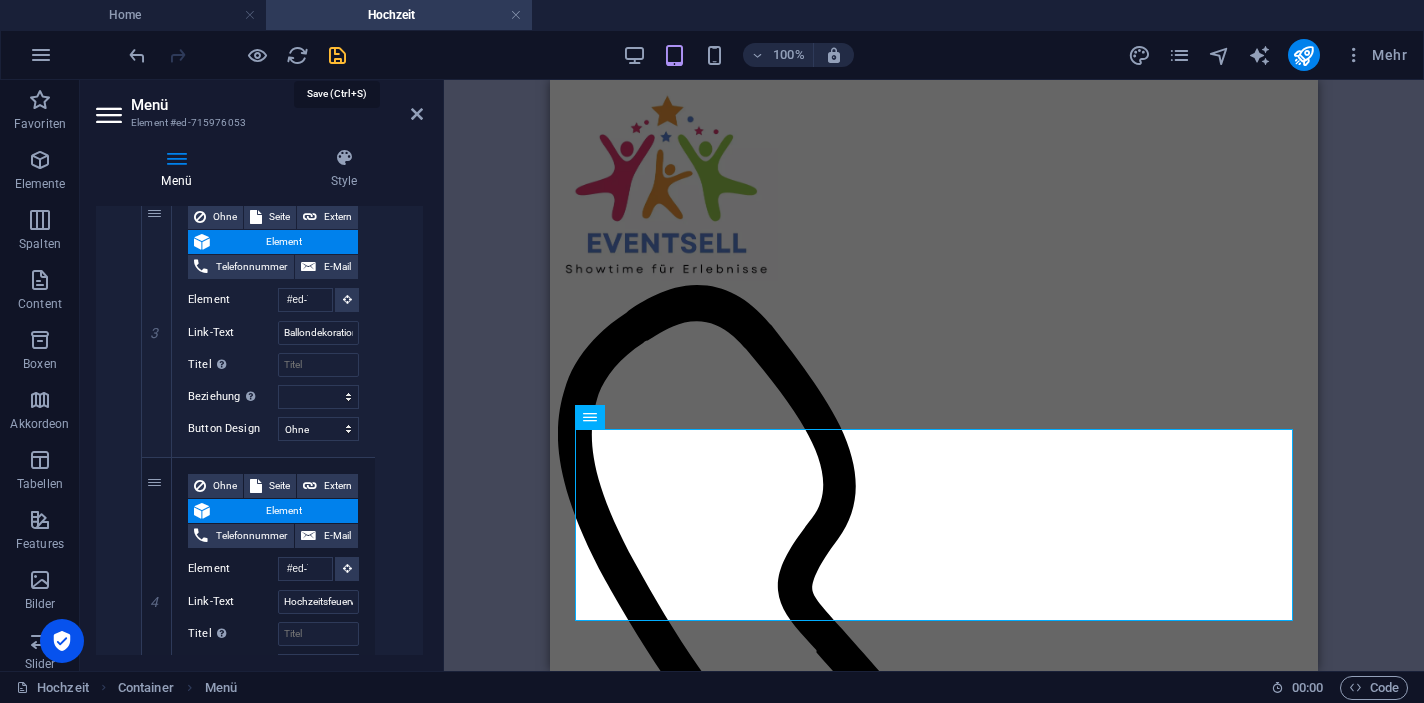 click at bounding box center [337, 55] 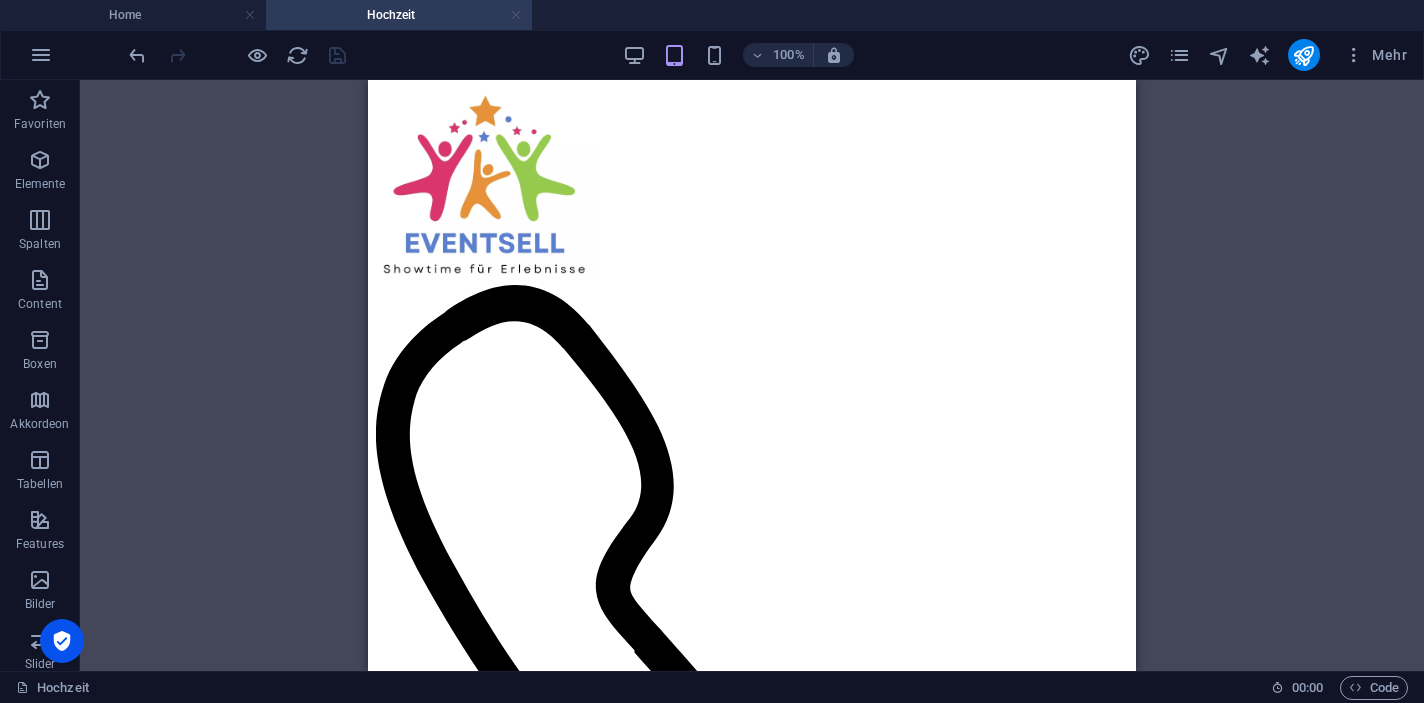 click at bounding box center [516, 15] 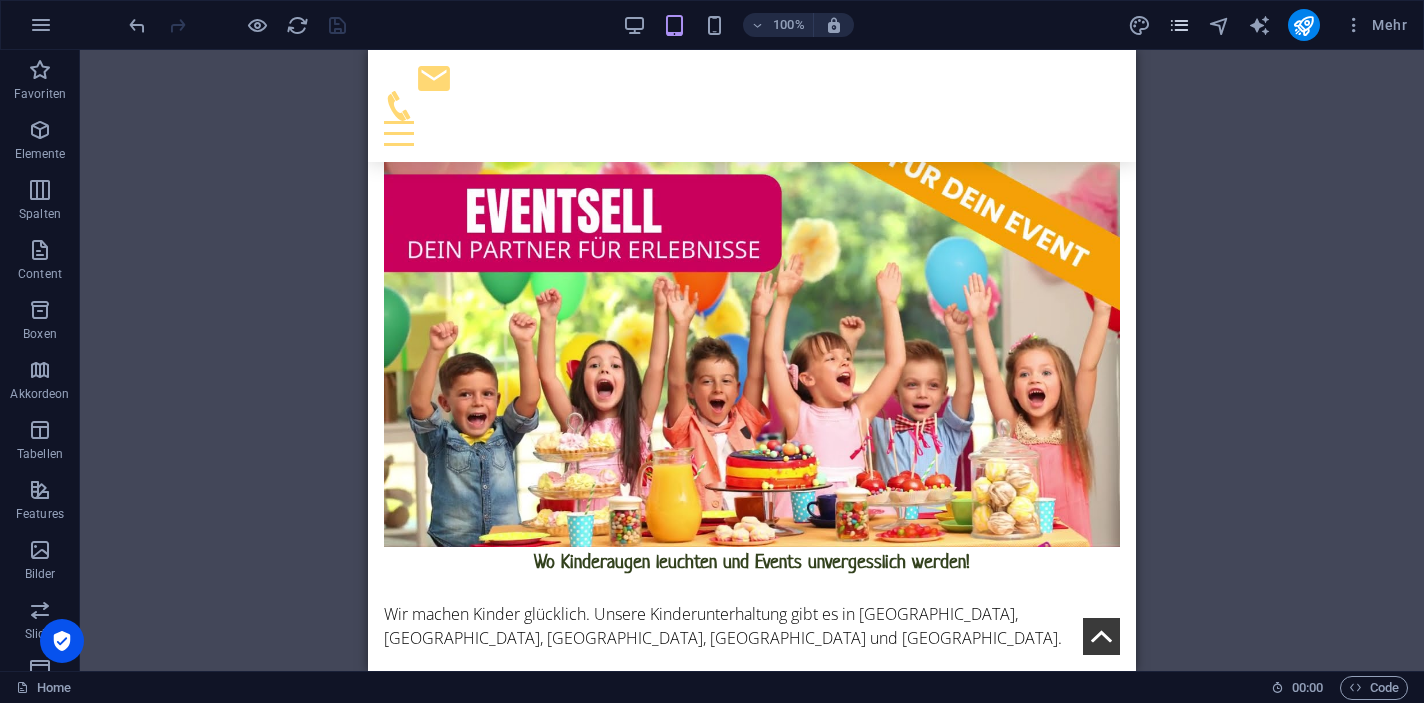 click at bounding box center [1179, 25] 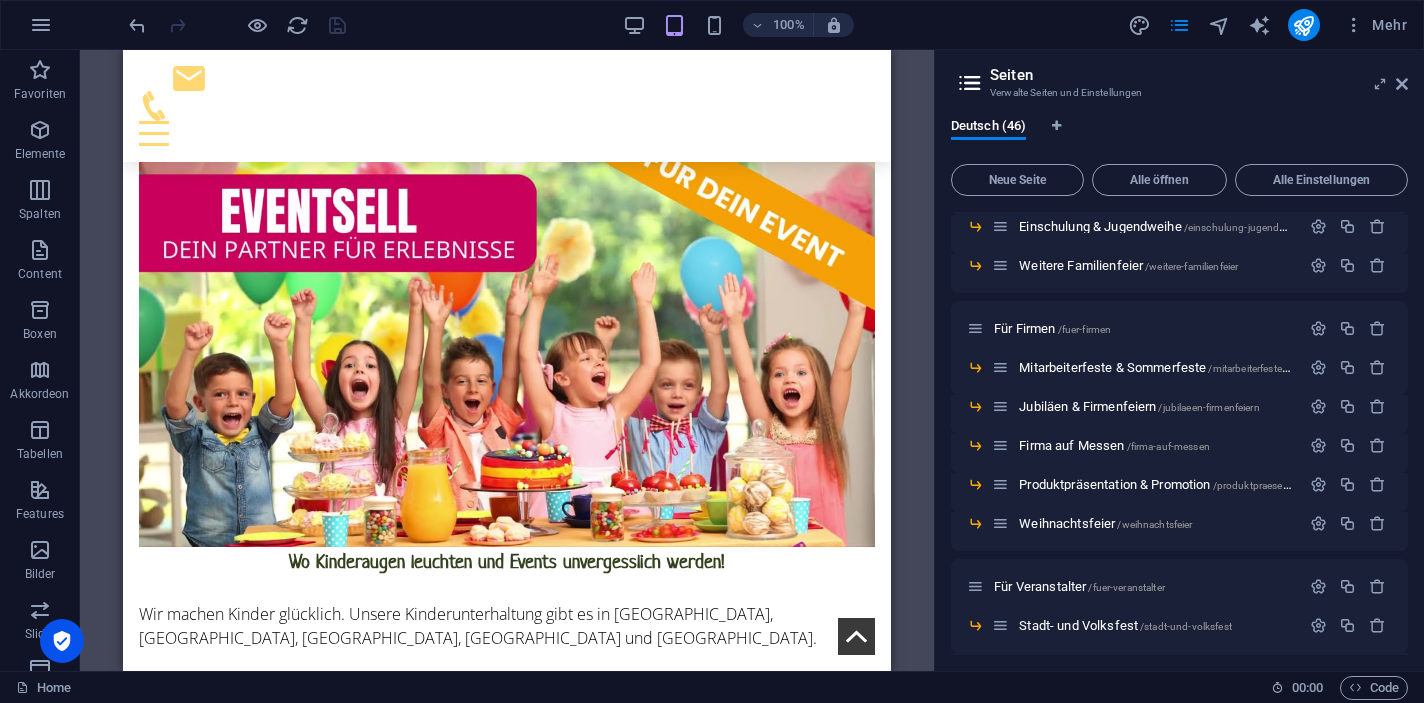 scroll, scrollTop: 1054, scrollLeft: 0, axis: vertical 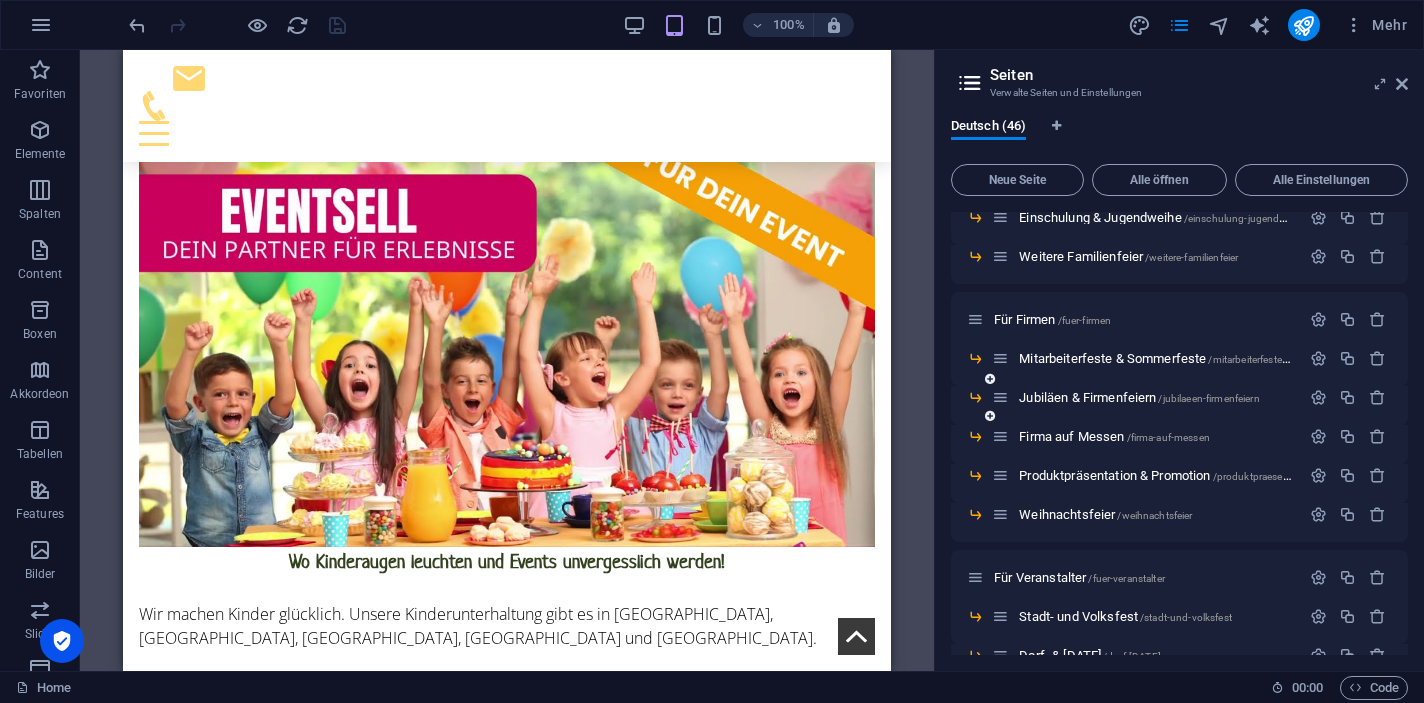 click on "Jubiläen & Firmenfeiern /jubilaeen-firmenfeiern" at bounding box center [1146, 397] 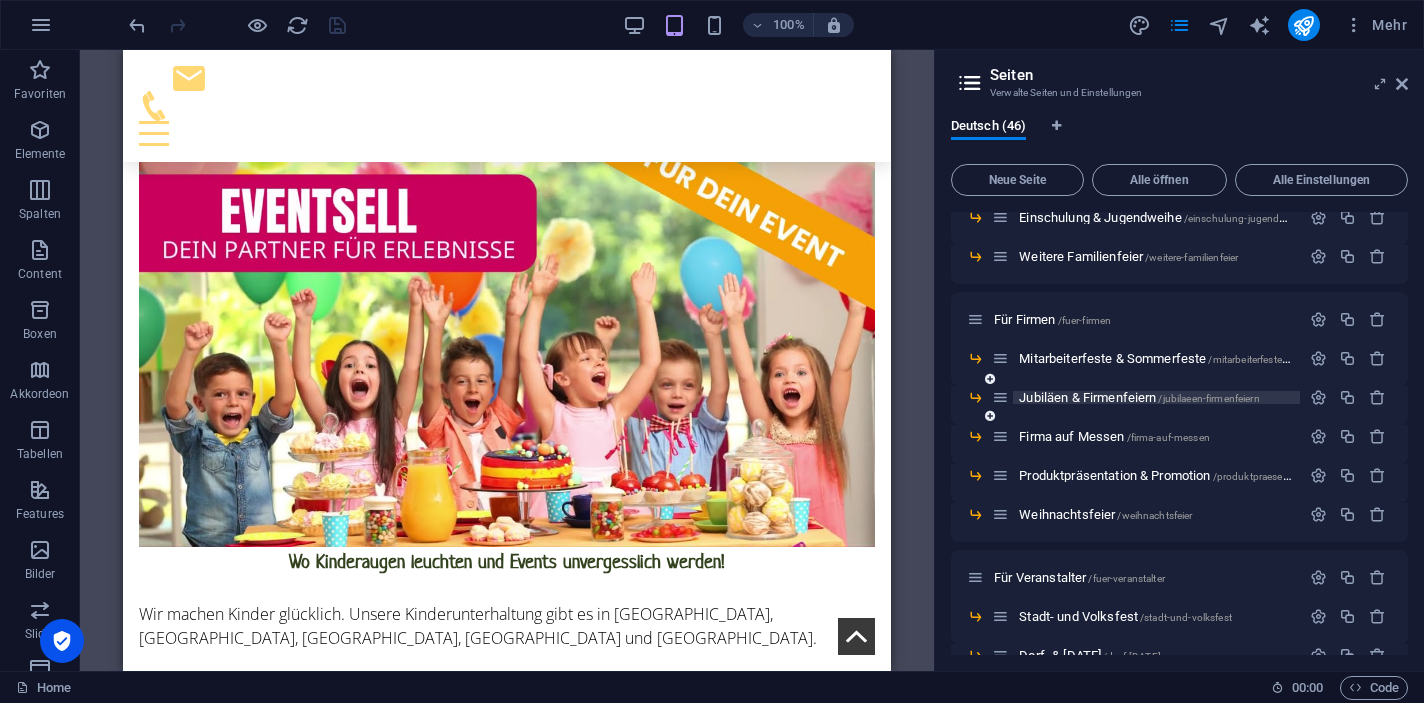 click on "Jubiläen & Firmenfeiern /jubilaeen-firmenfeiern" at bounding box center [1139, 397] 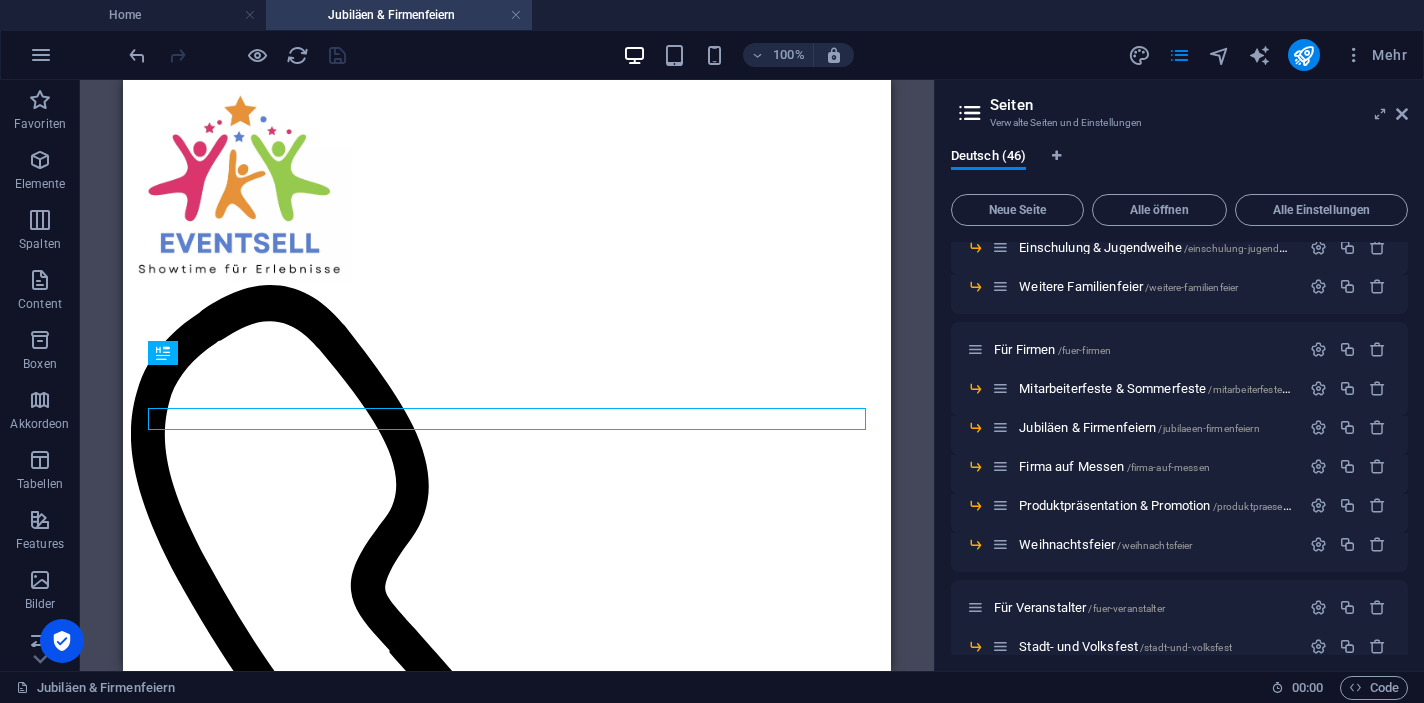 scroll, scrollTop: 600, scrollLeft: 0, axis: vertical 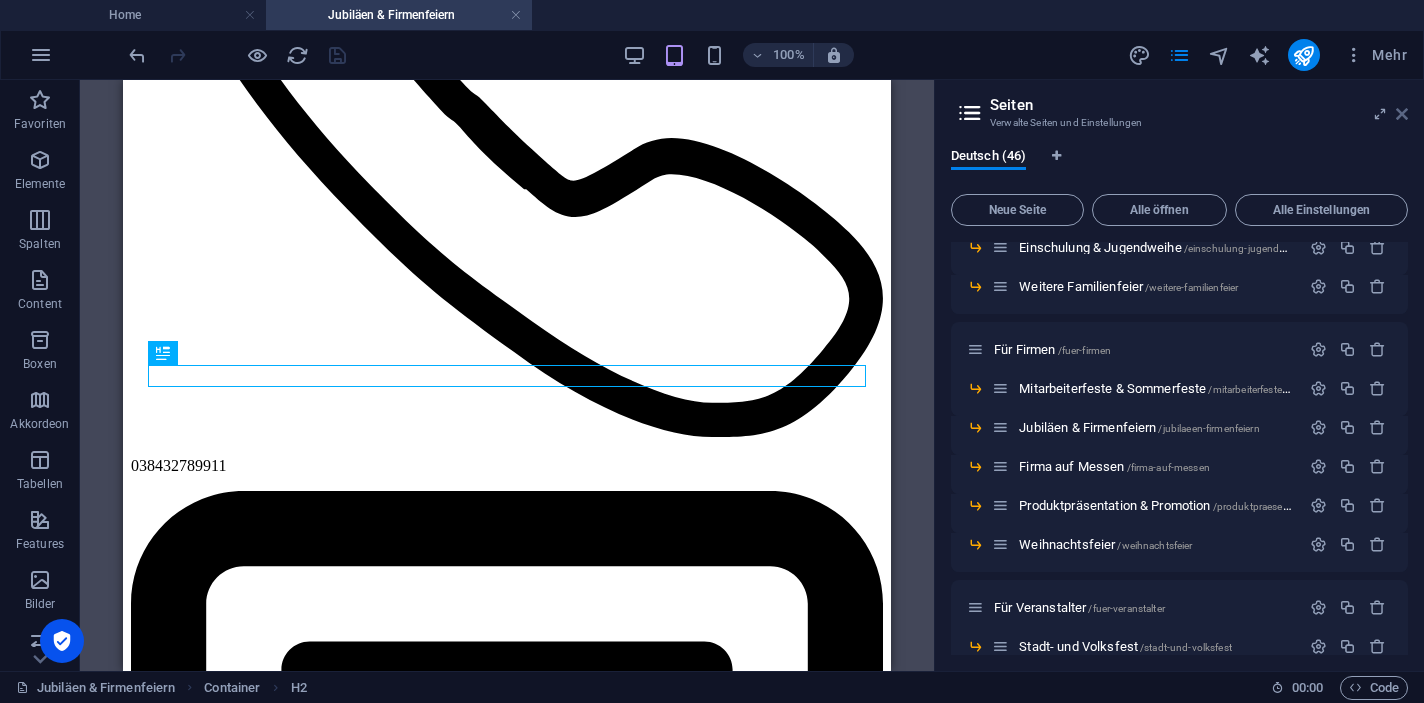 click at bounding box center [1402, 114] 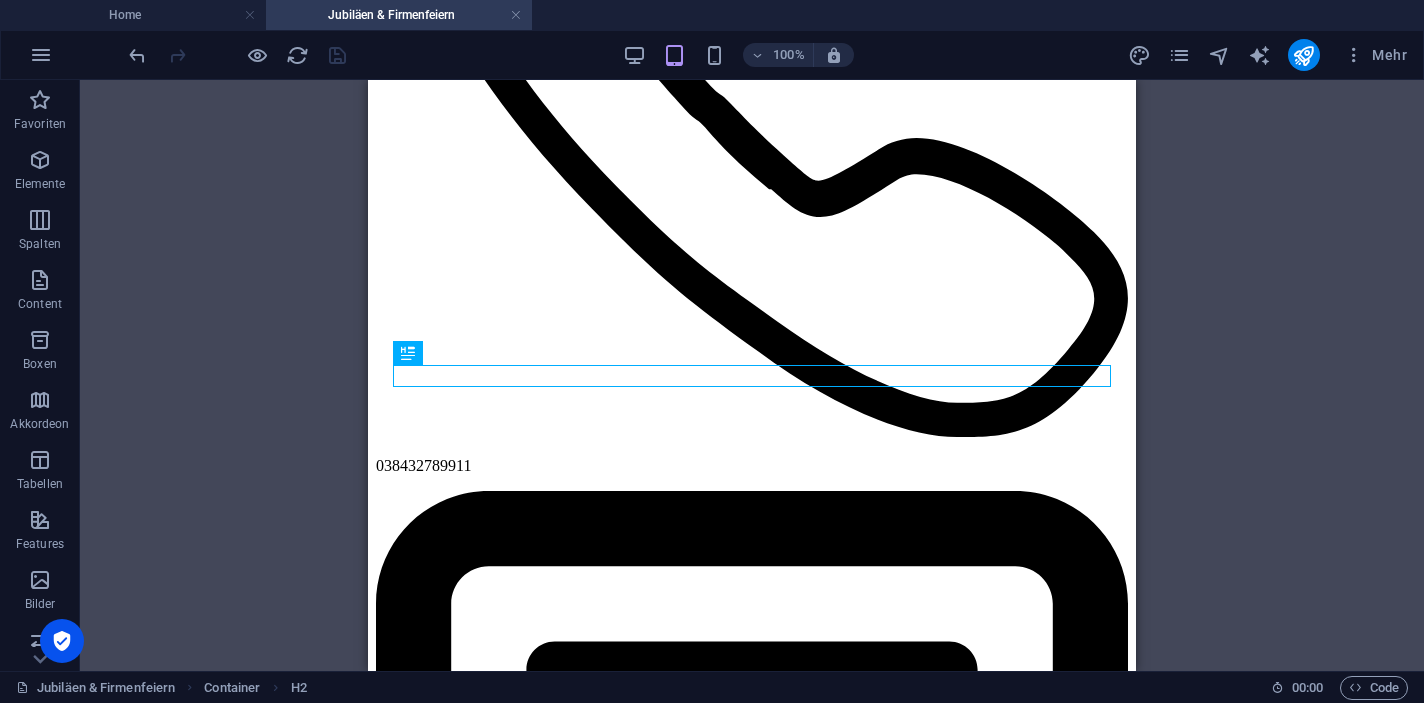 drag, startPoint x: 1257, startPoint y: 536, endPoint x: 1237, endPoint y: 650, distance: 115.74109 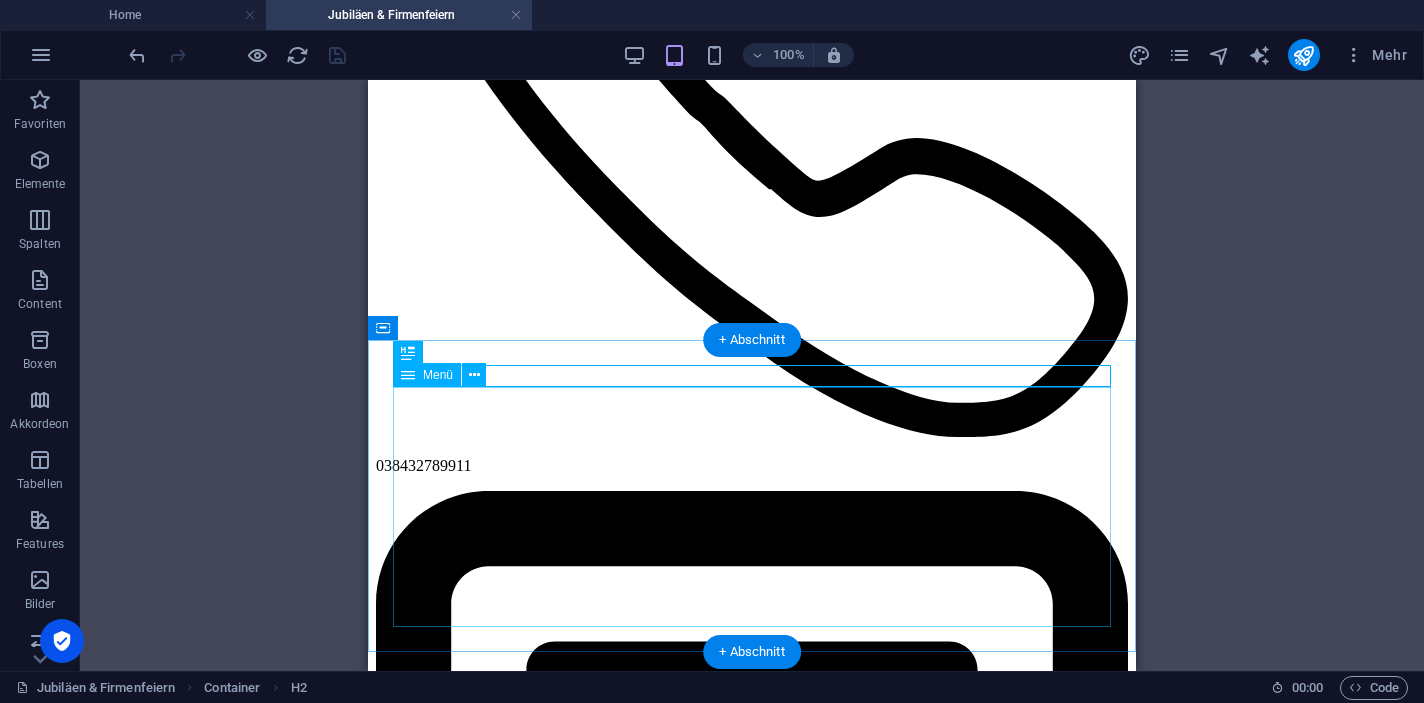 click on "Meilensteine feiern, Werte stärken Warum Eventsell für eure Jubiläen & Firmenfeiern? Das erwartet euch bei Eventsell. Kinderanimationsprogramme Kinderanimation-Pakete selber gestalten Zauberclown buchen Ballondekoration für Firmenfeiern Feuerwerk als Höhepunkt Das sagen unsere Kunden Häufig gestellte Fragen (FAQ)" at bounding box center (752, 3830) 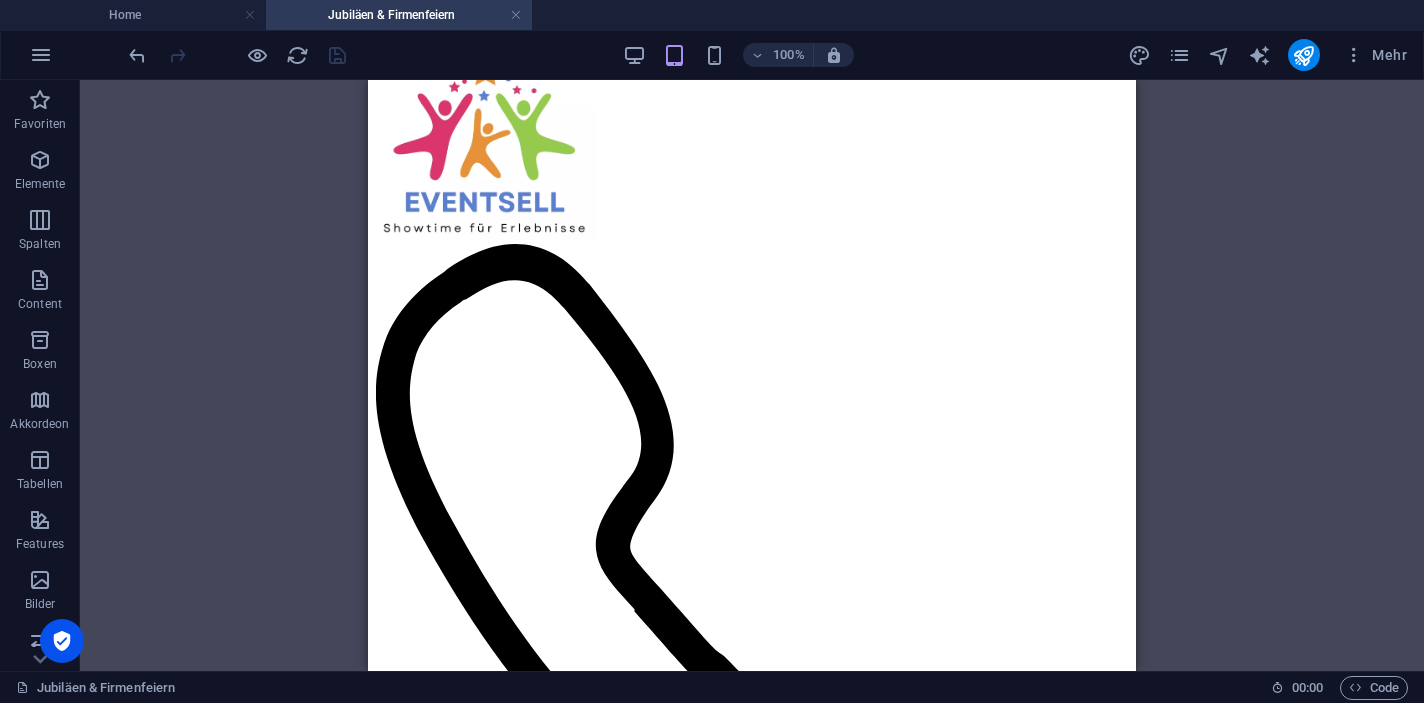 scroll, scrollTop: 0, scrollLeft: 0, axis: both 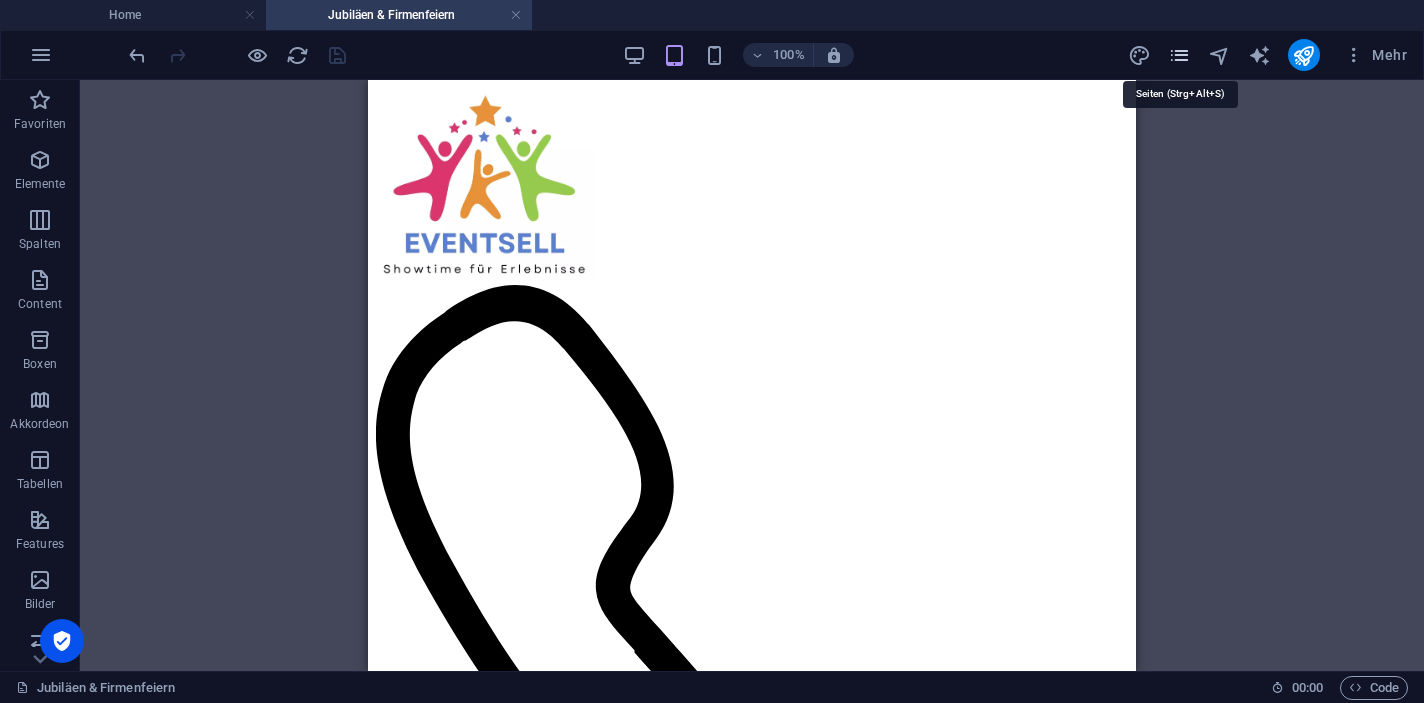 click at bounding box center [1179, 55] 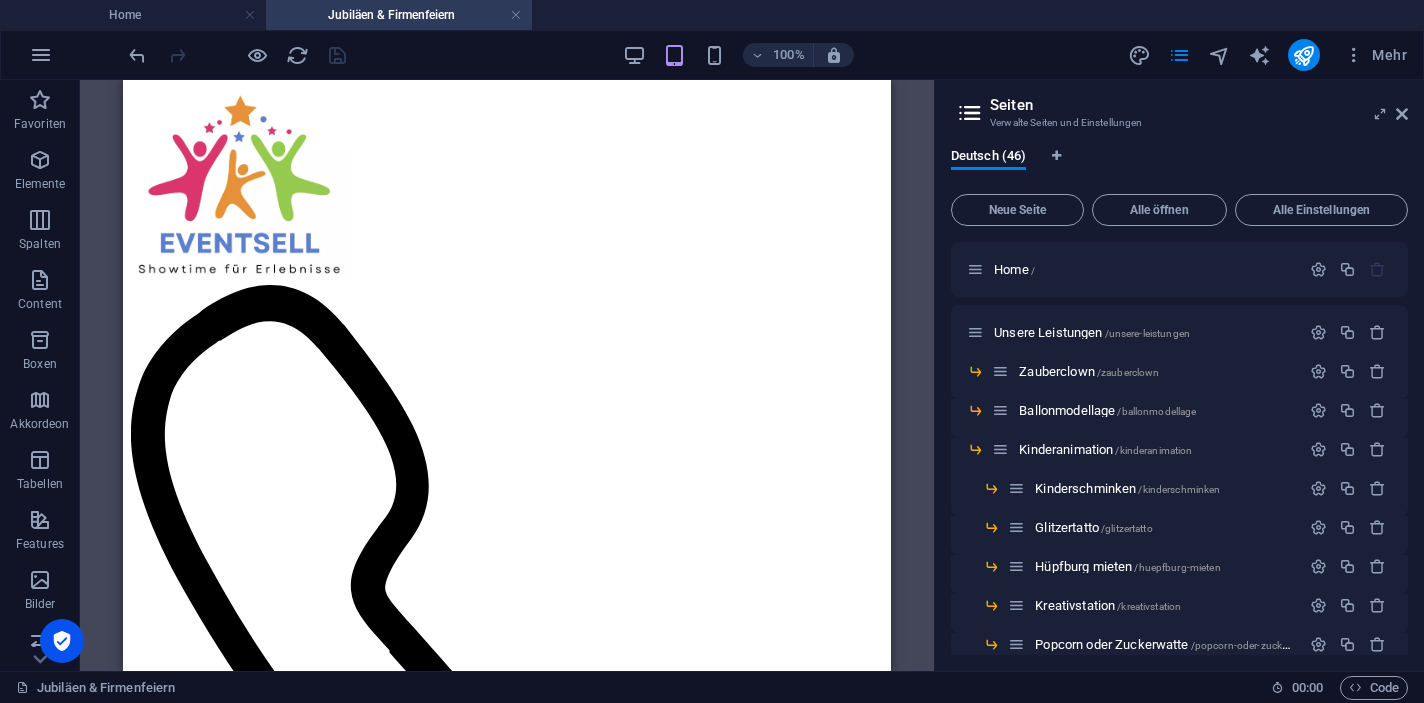 drag, startPoint x: 1403, startPoint y: 305, endPoint x: 1406, endPoint y: 382, distance: 77.05842 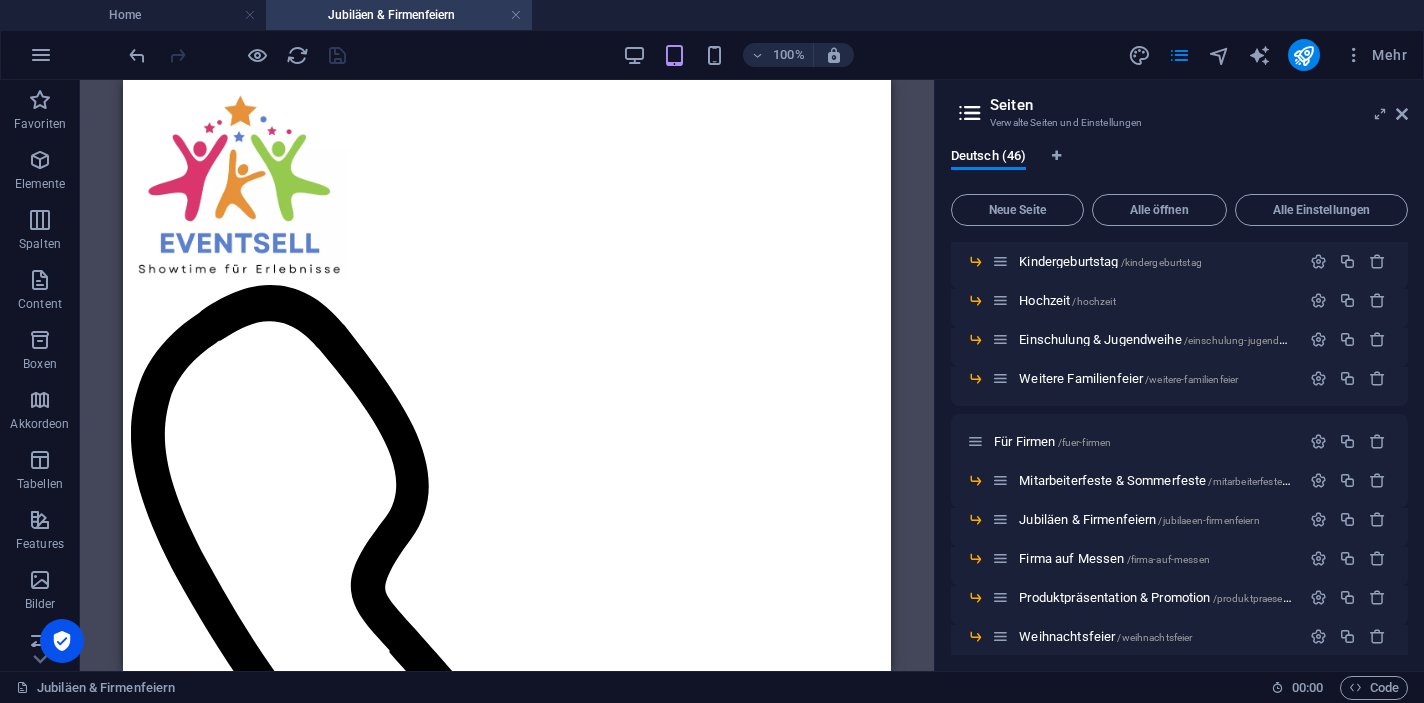 scroll, scrollTop: 1020, scrollLeft: 0, axis: vertical 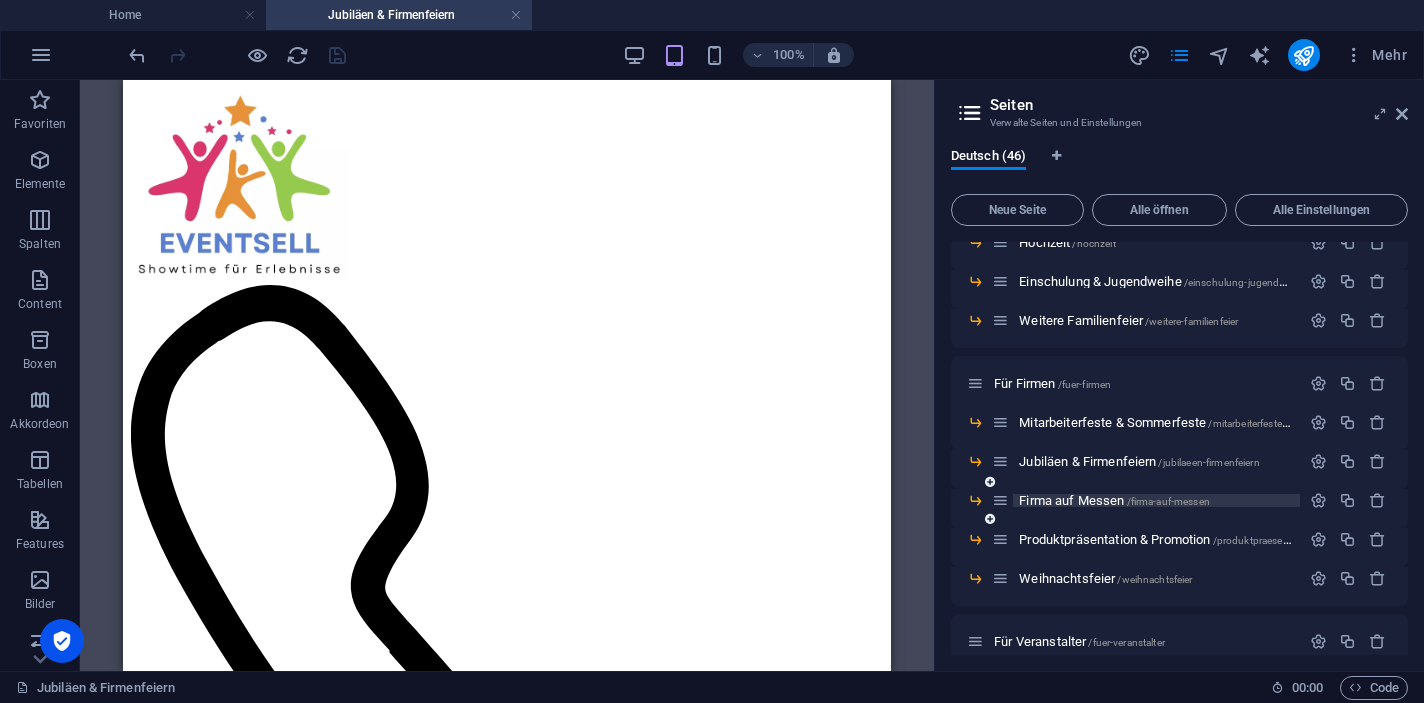 click on "Firma auf Messen /firma-auf-messen" at bounding box center (1114, 500) 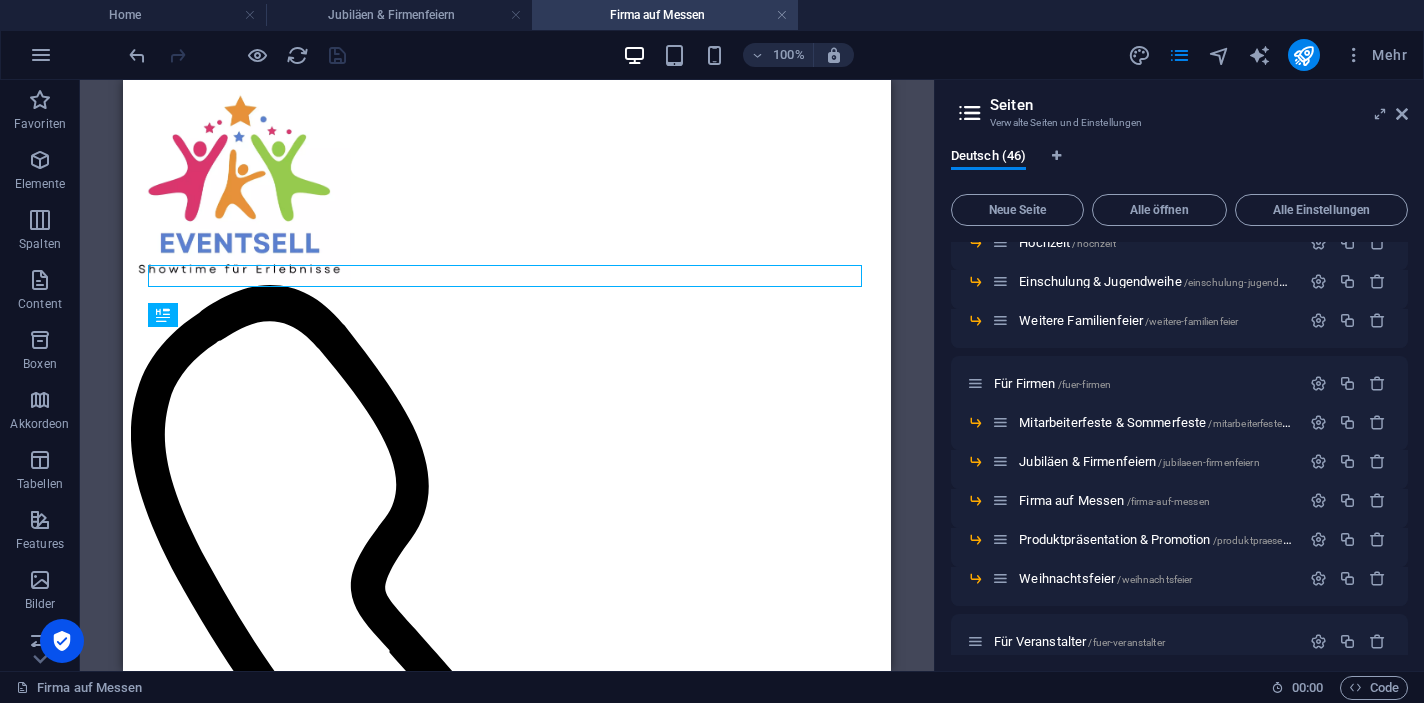scroll, scrollTop: 0, scrollLeft: 0, axis: both 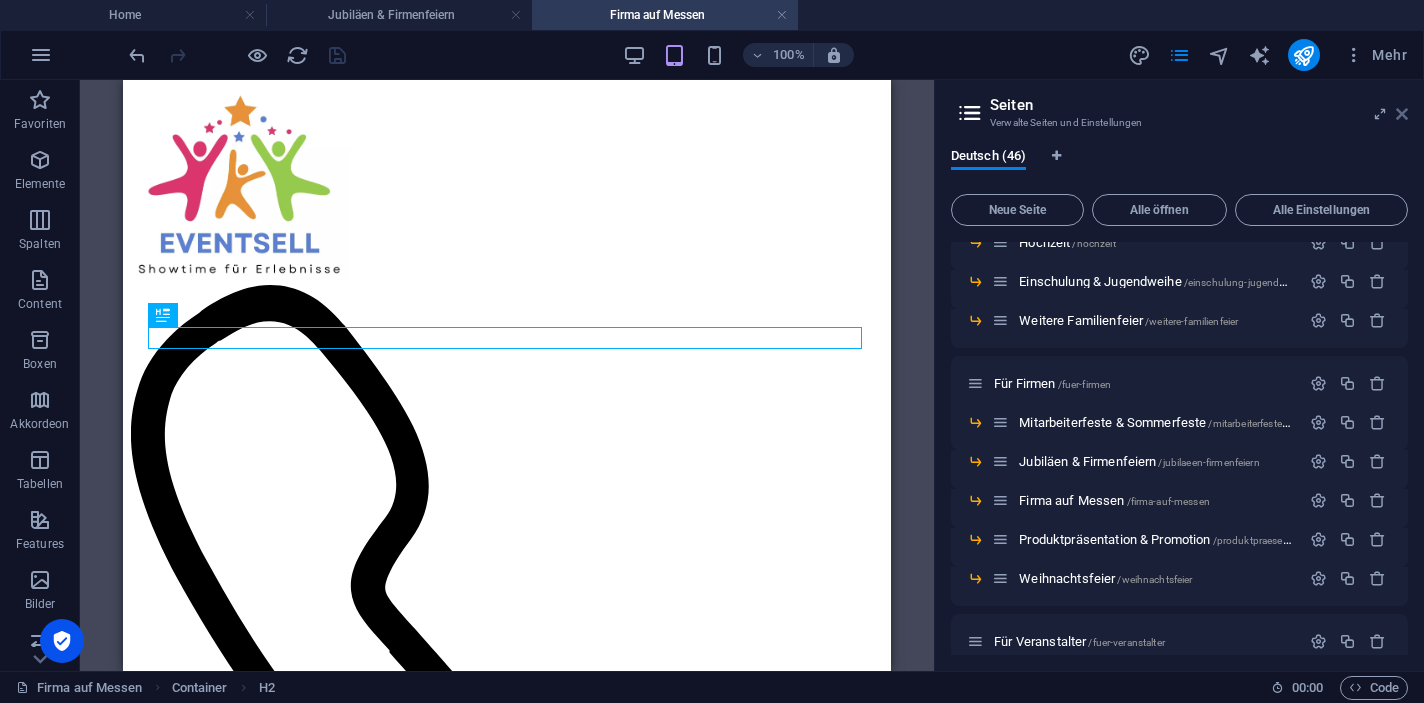 click at bounding box center (1402, 114) 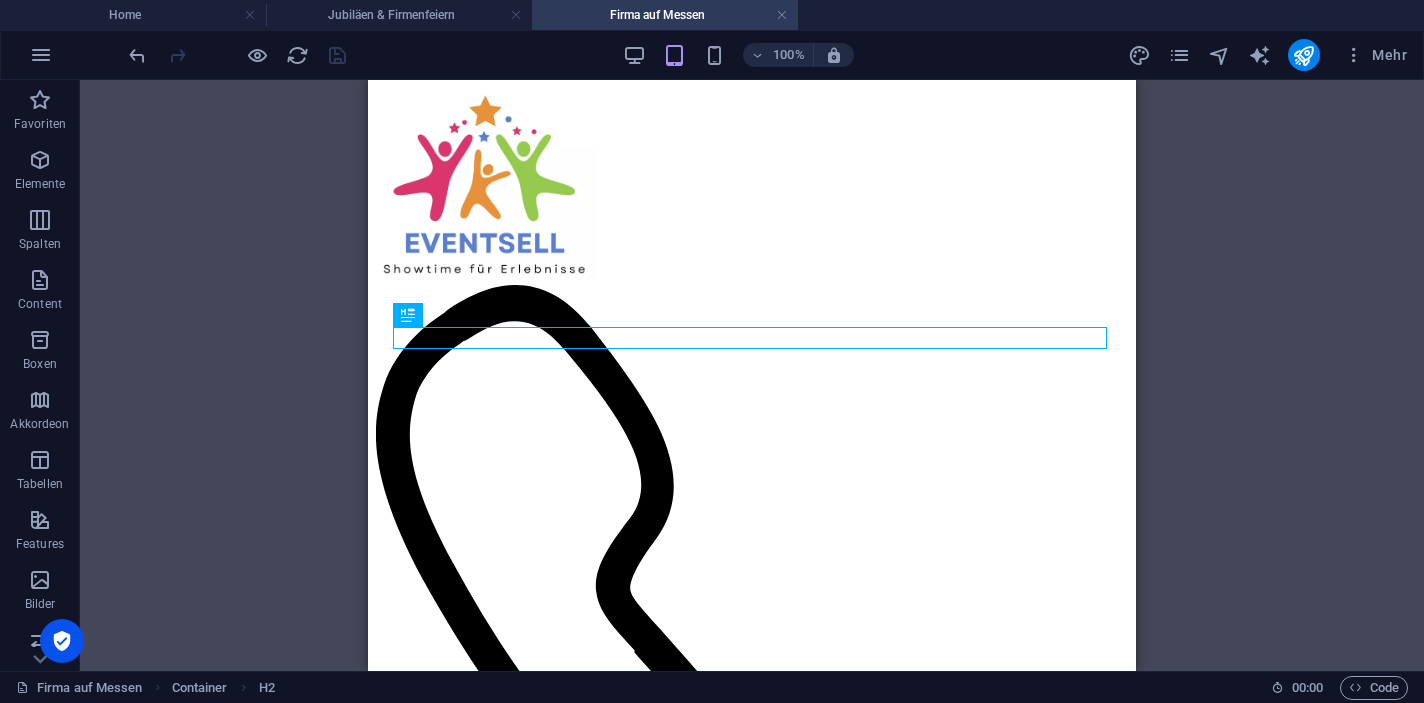 click on "Ziehe hier rein, um den vorhandenen Inhalt zu ersetzen. Drücke "Strg", wenn du ein neues Element erstellen möchtest.
H2   Container   Menü   Referenz" at bounding box center [752, 375] 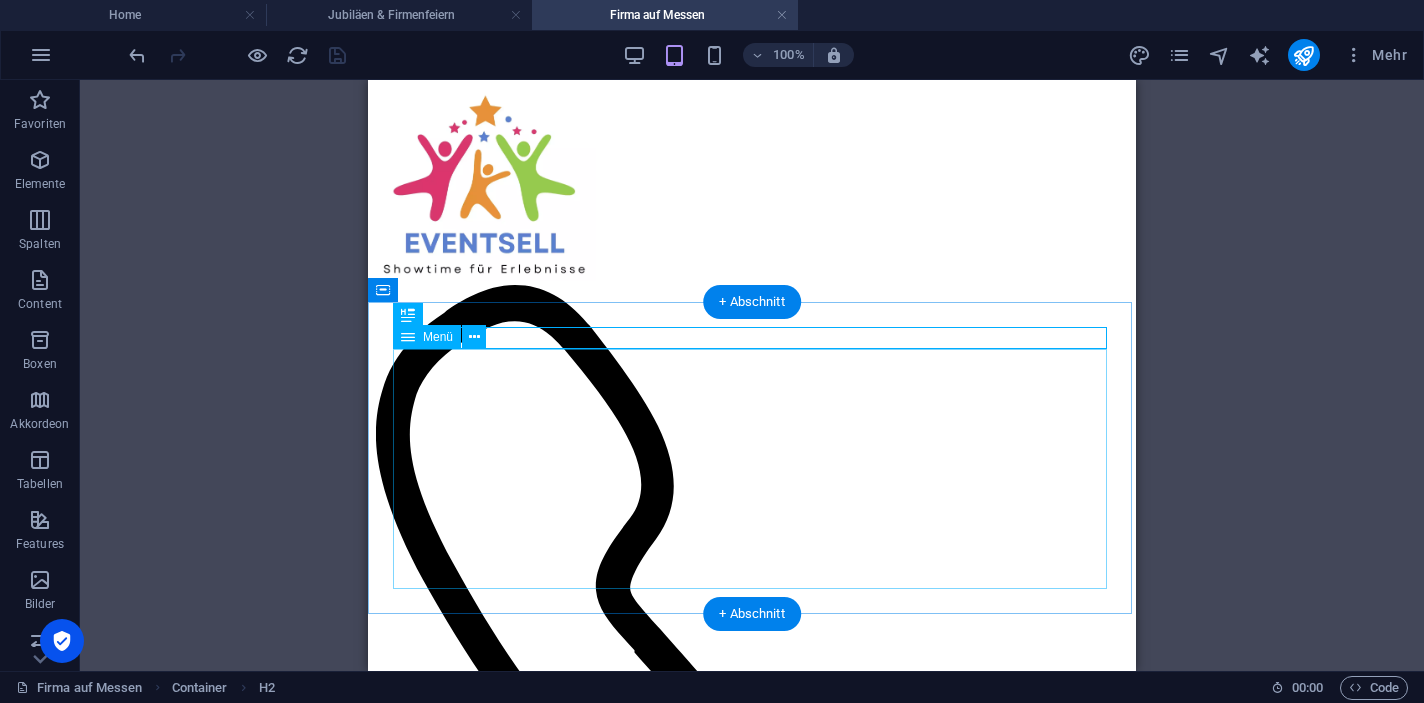 click on "Meilensteine feiern, Werte stärken Warum Eventsell für eure Jubiläen & Firmenfeiern? Das erwartet euch bei Eventsell. Kinderanimationsprogramme Kinderanimation-Pakete selber gestalten Zauberclown buchen Ballondekoration für Firmenfeiern Feuerwerk als Höhepunkt Das sagen unsere Kunden Häufig gestellte Fragen (FAQ)" at bounding box center (752, 3947) 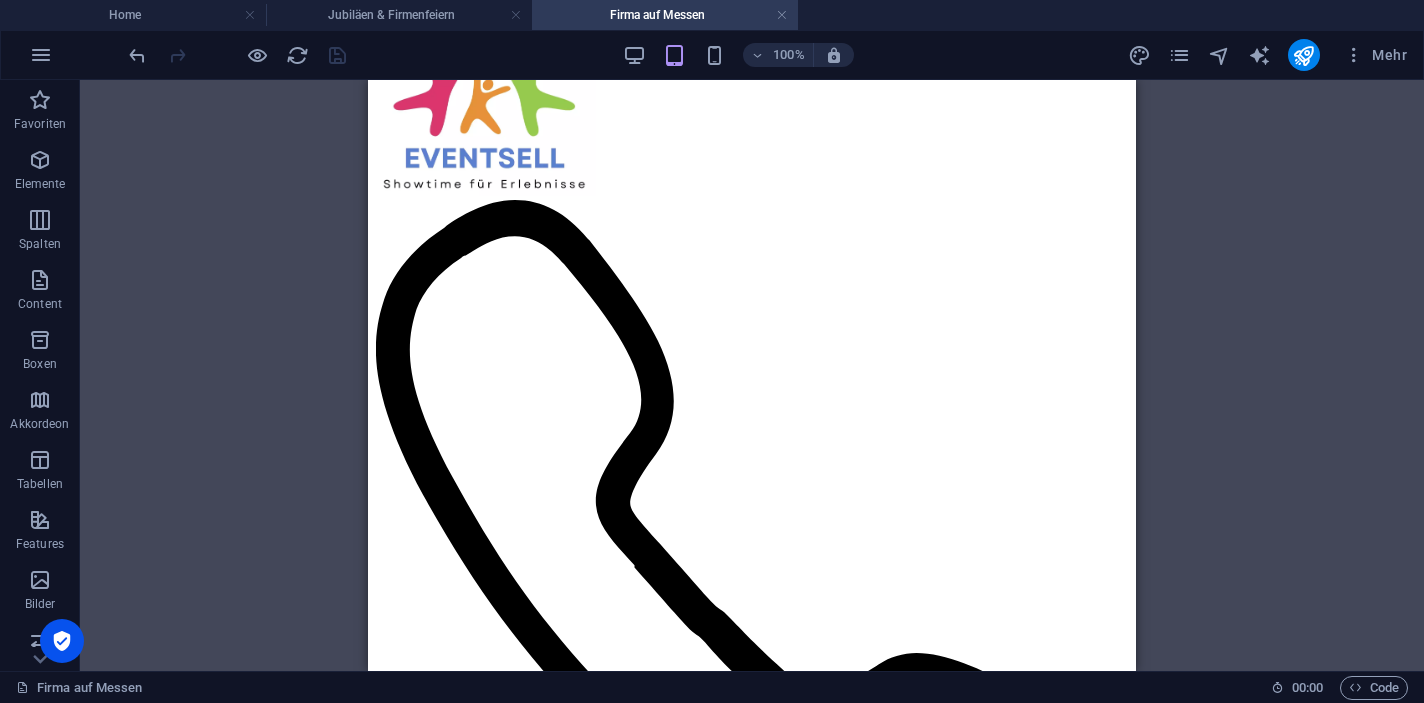 scroll, scrollTop: 0, scrollLeft: 0, axis: both 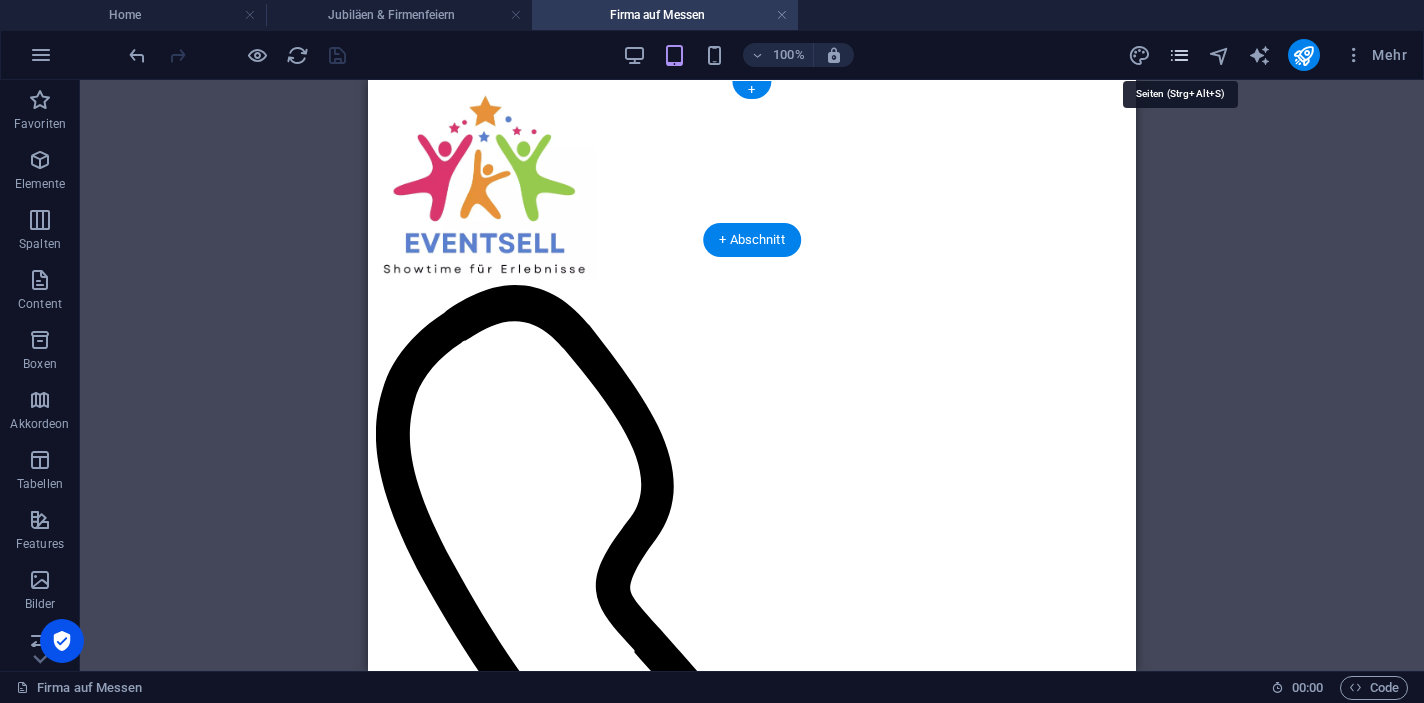 click at bounding box center (1179, 55) 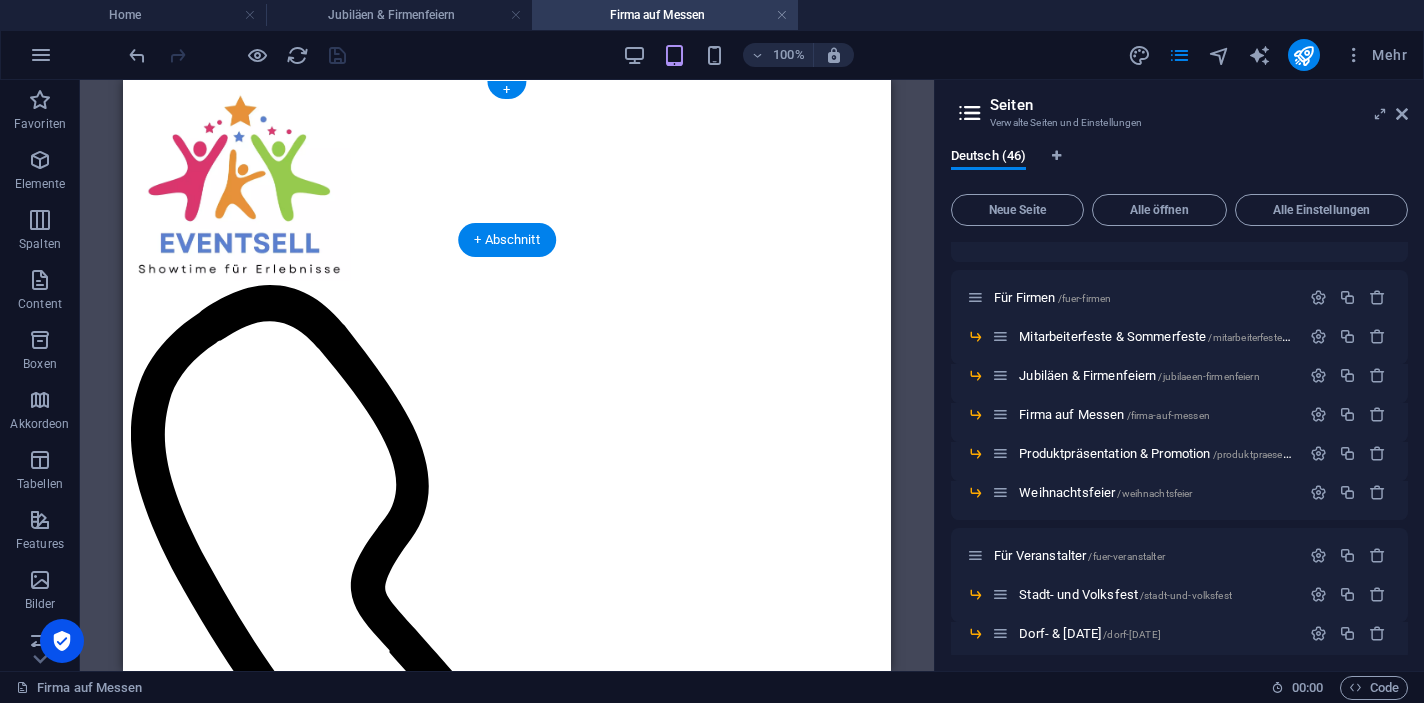 scroll, scrollTop: 1087, scrollLeft: 0, axis: vertical 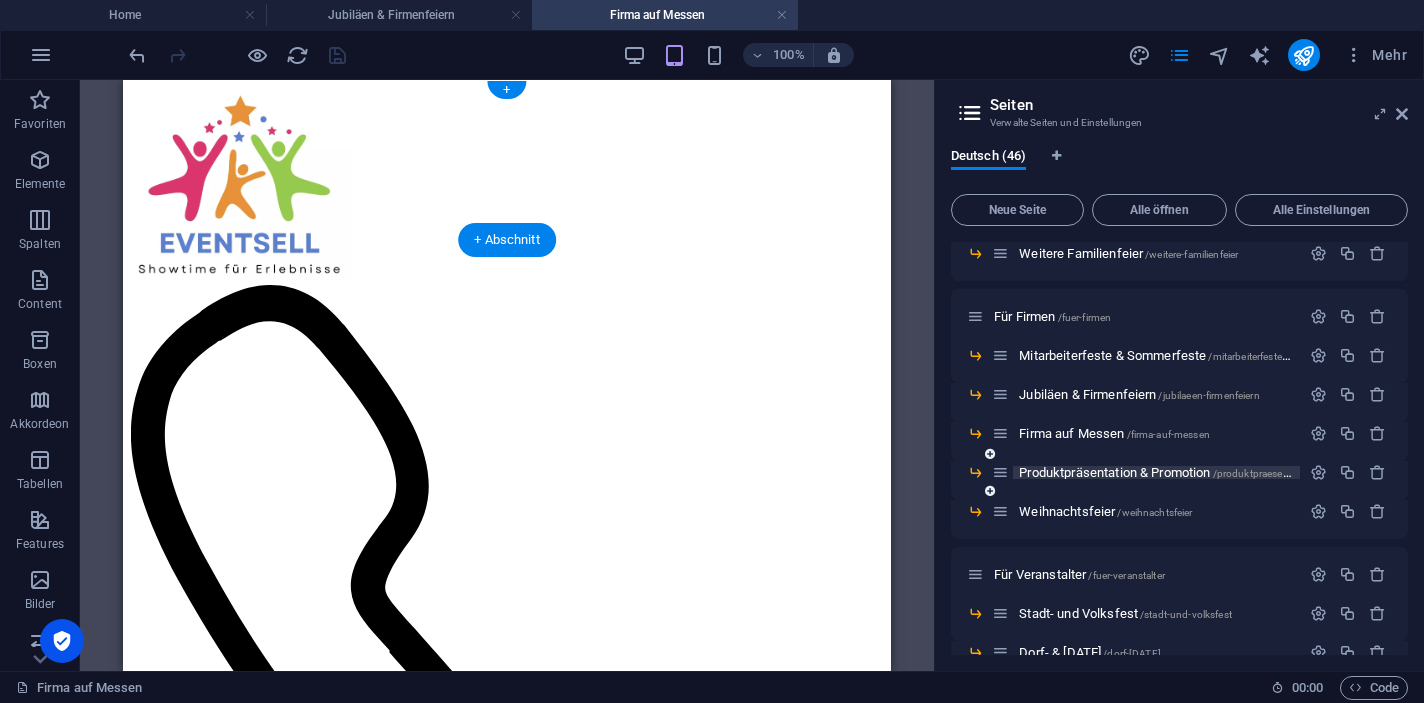 click on "Produktpräsentation & Promotion /produktpraesentation-promotion" at bounding box center (1192, 472) 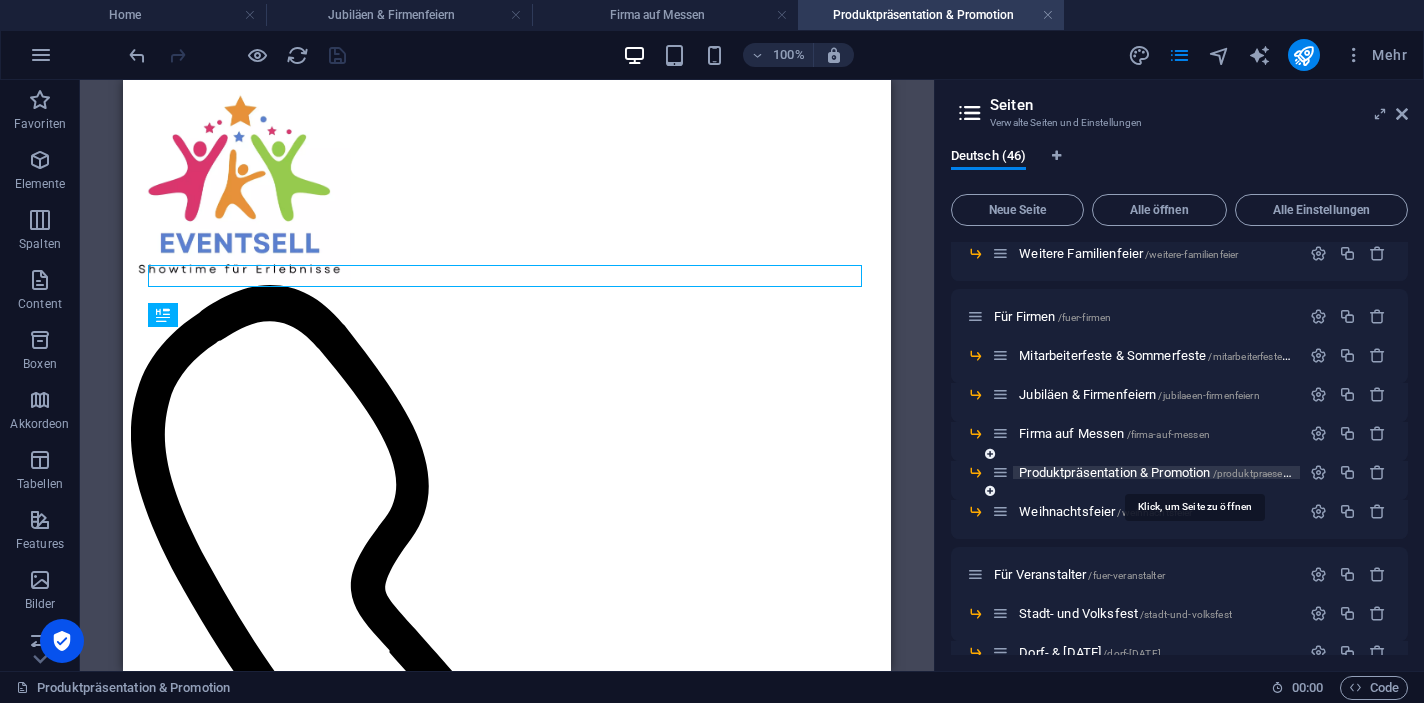 scroll, scrollTop: 0, scrollLeft: 0, axis: both 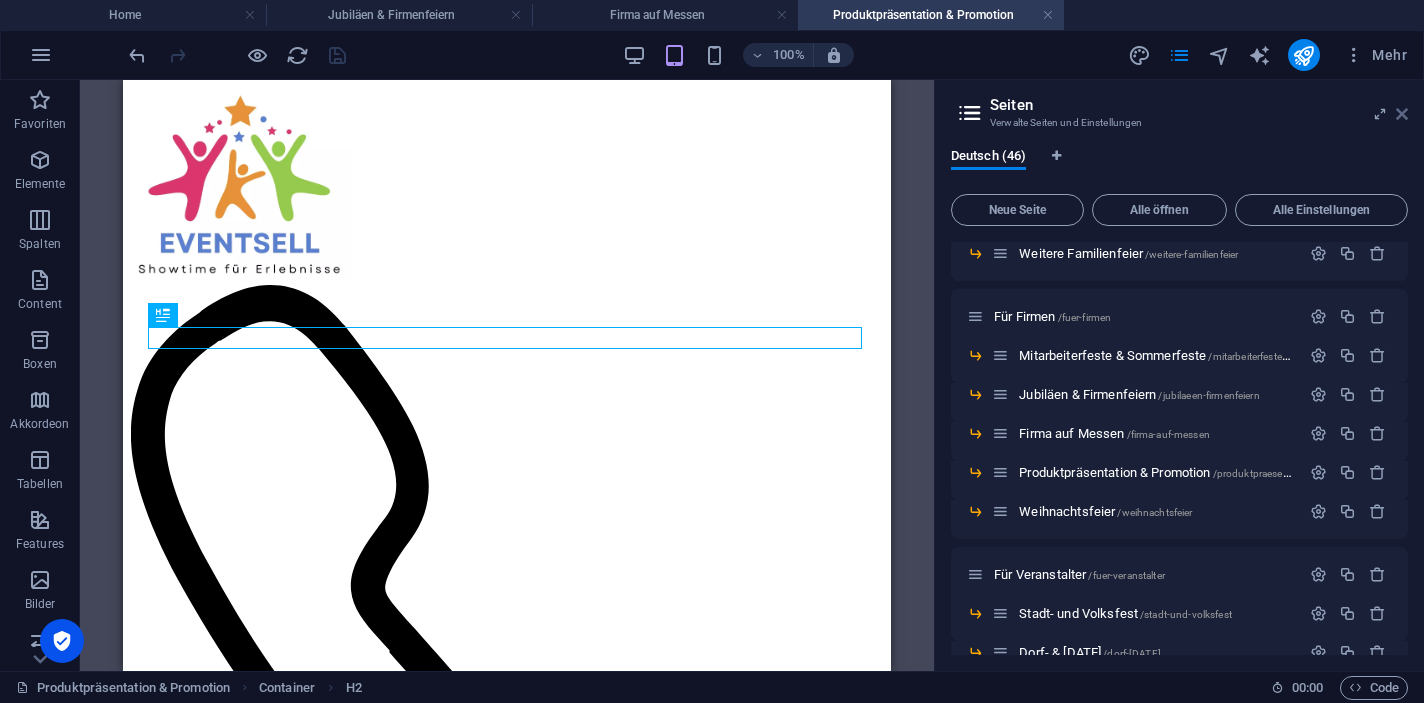 click at bounding box center (1402, 114) 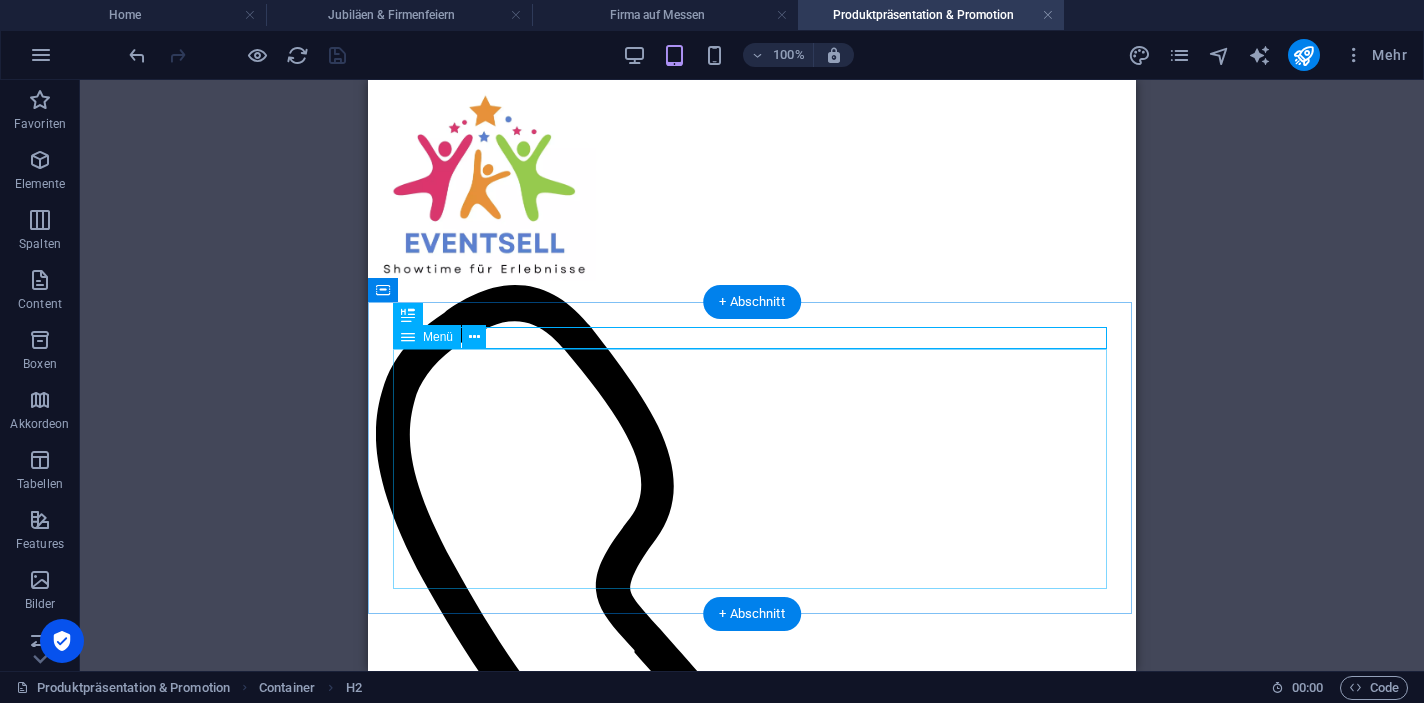 click on "Meilensteine feiern, Werte stärken Warum Eventsell für eure Jubiläen & Firmenfeiern? Das erwartet euch bei Eventsell. Kinderanimationsprogramme Kinderanimation-Pakete selber gestalten Zauberclown buchen Ballondekoration für Firmenfeiern Feuerwerk als Höhepunkt Das sagen unsere Kunden Häufig gestellte Fragen (FAQ)" at bounding box center (752, 3947) 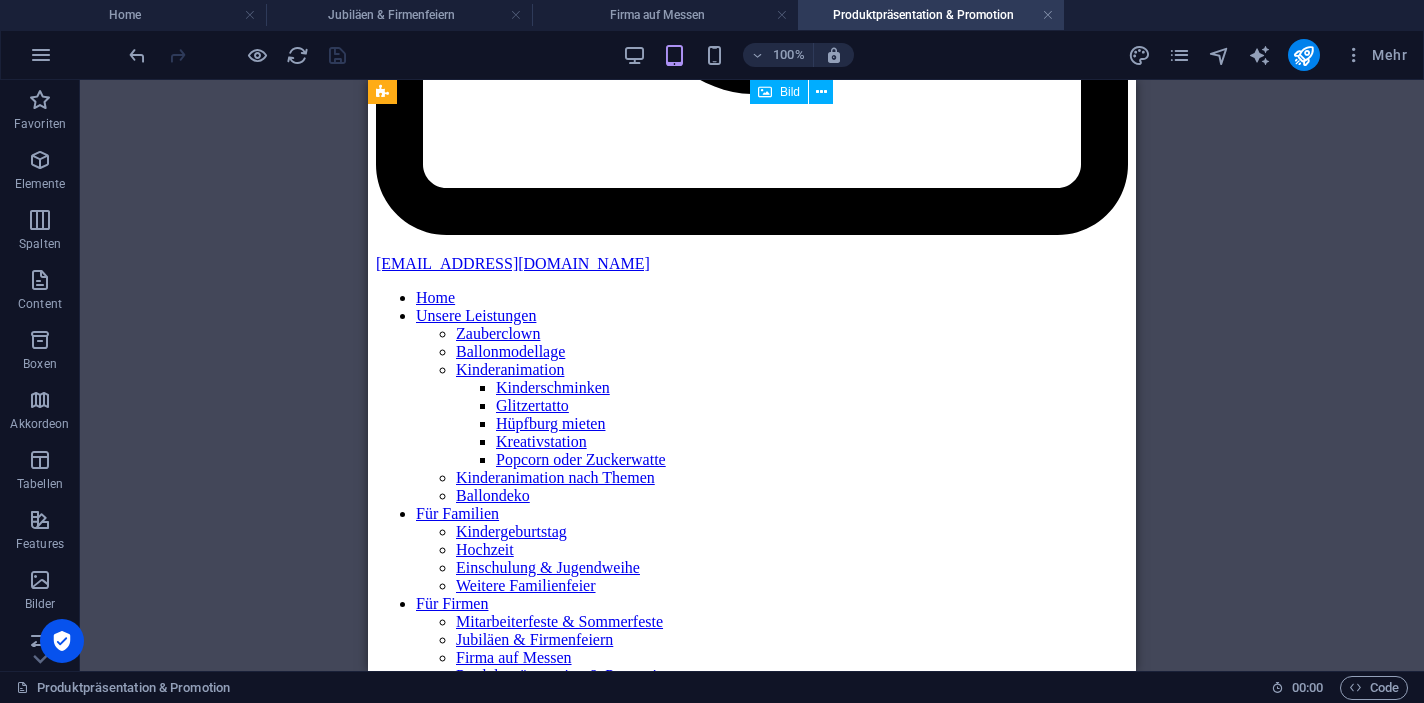 scroll, scrollTop: 2692, scrollLeft: 0, axis: vertical 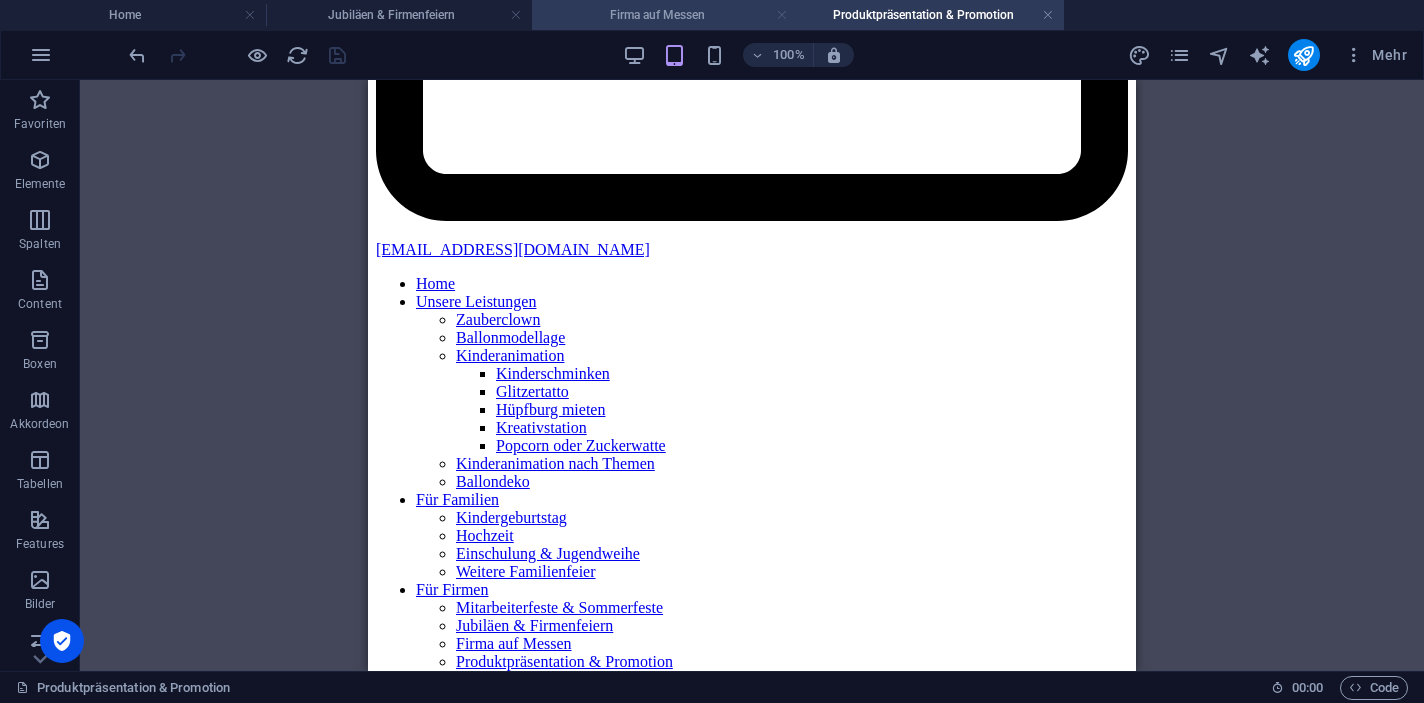 click at bounding box center (782, 15) 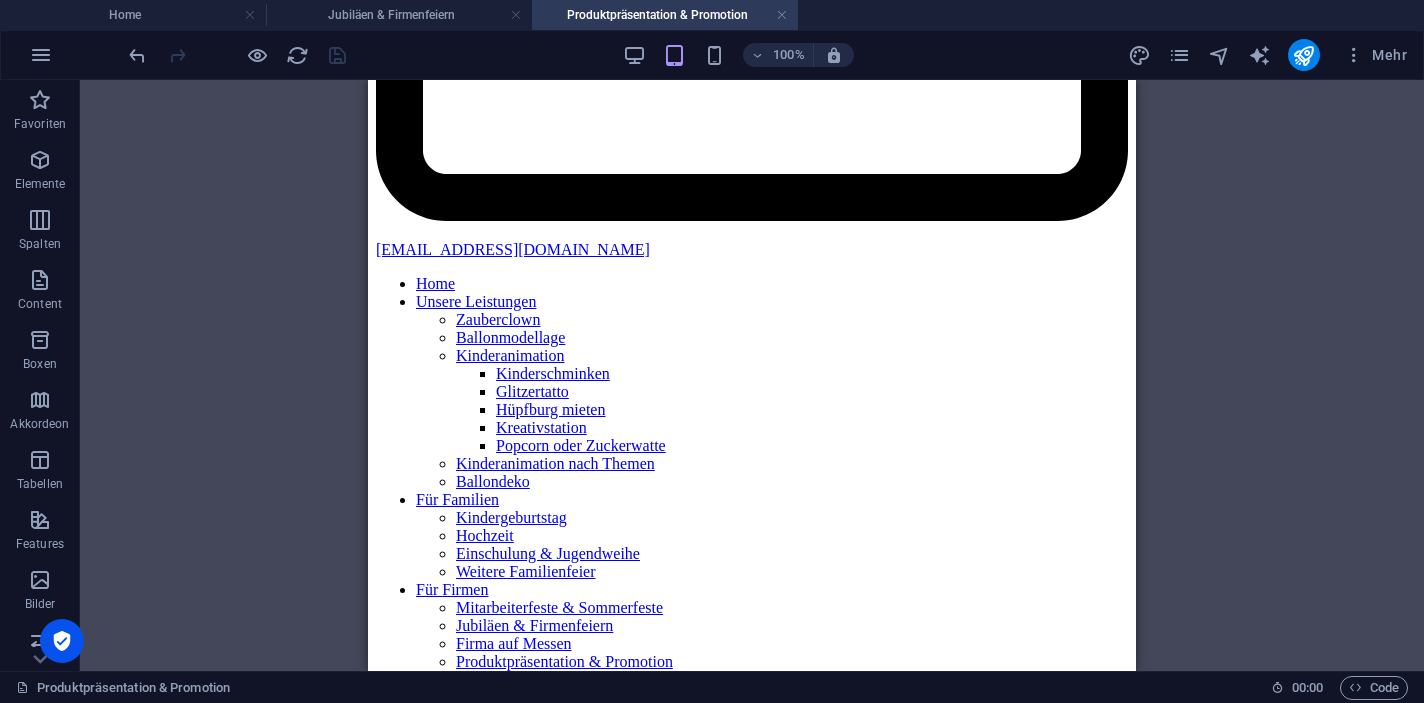 click at bounding box center (782, 15) 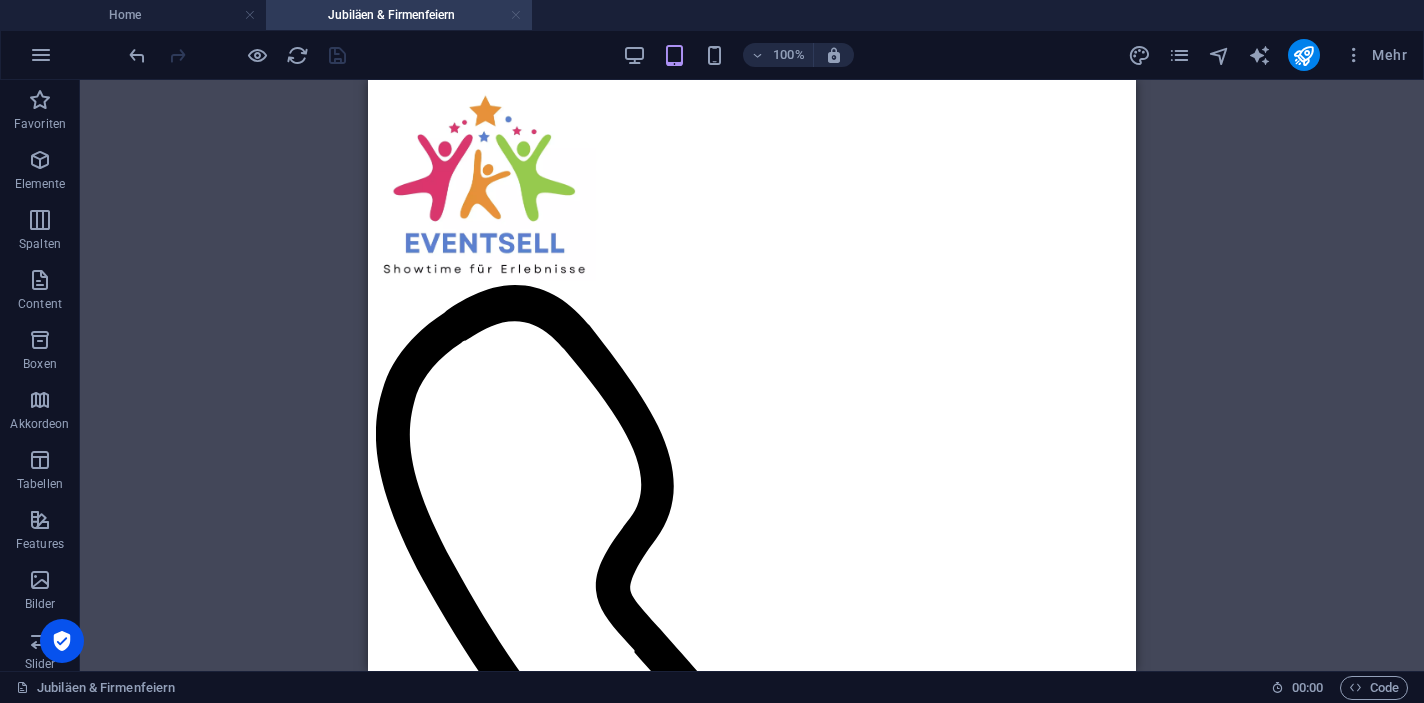 click at bounding box center [516, 15] 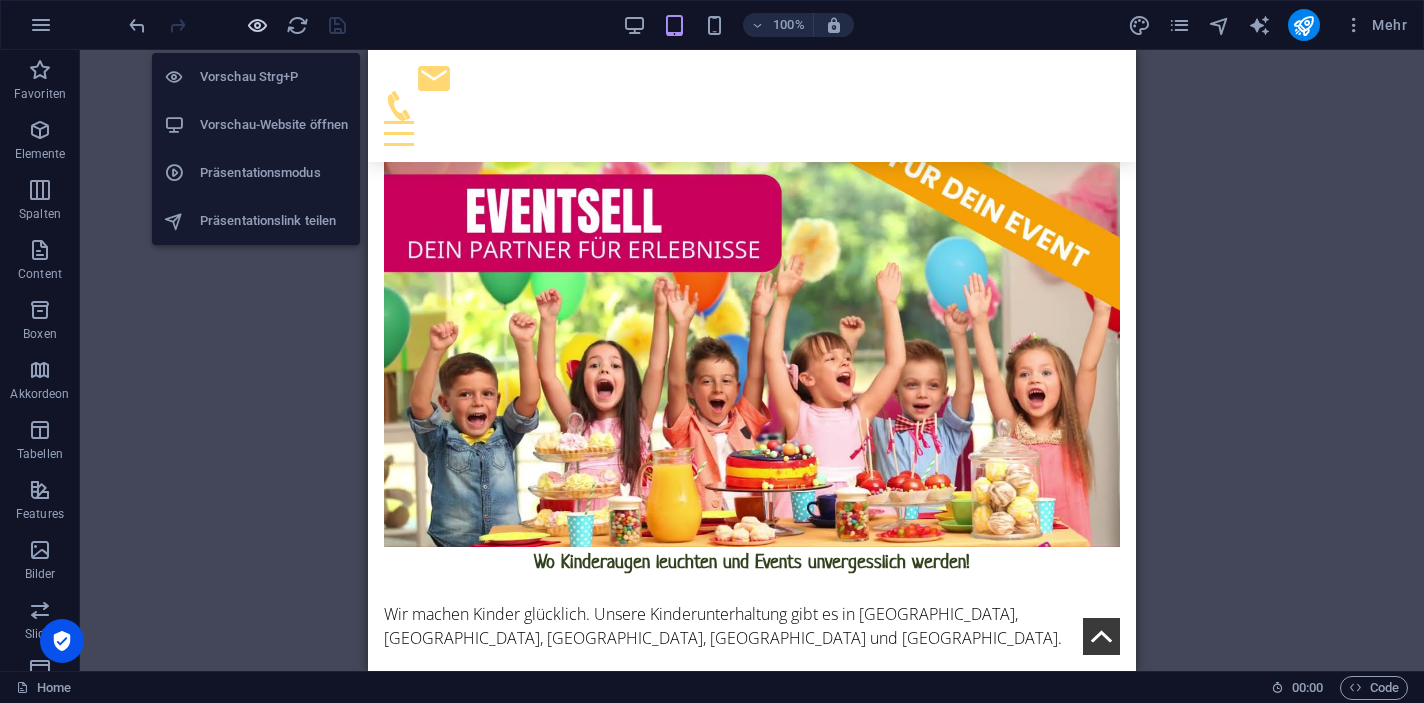 click at bounding box center (257, 25) 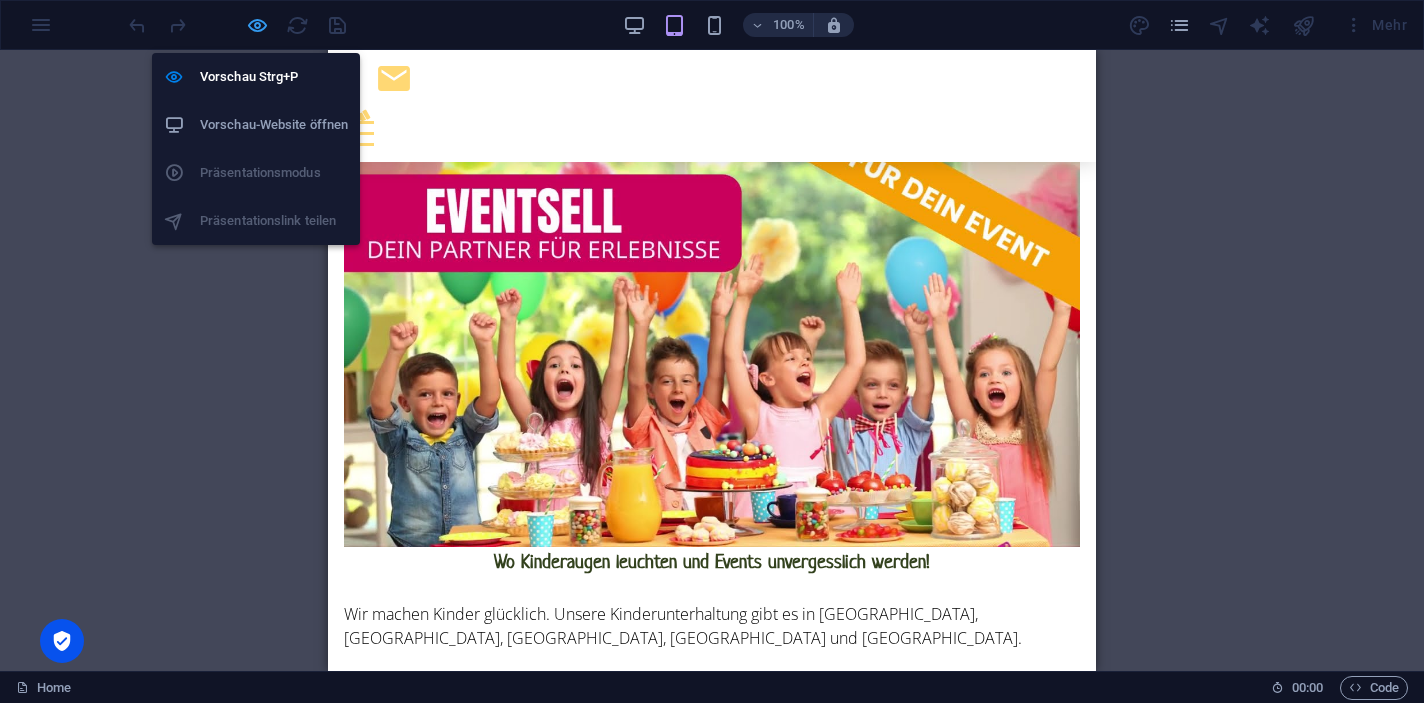 click at bounding box center (257, 25) 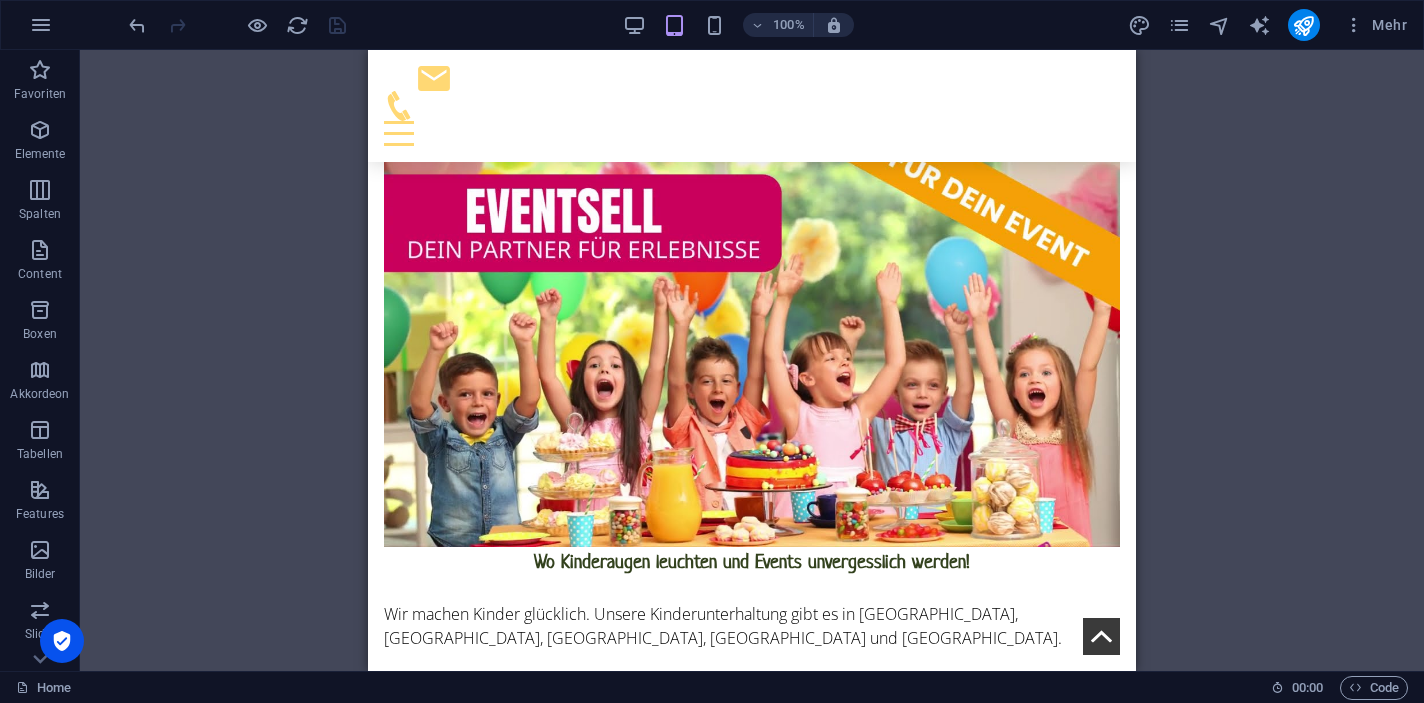 click at bounding box center (237, 25) 